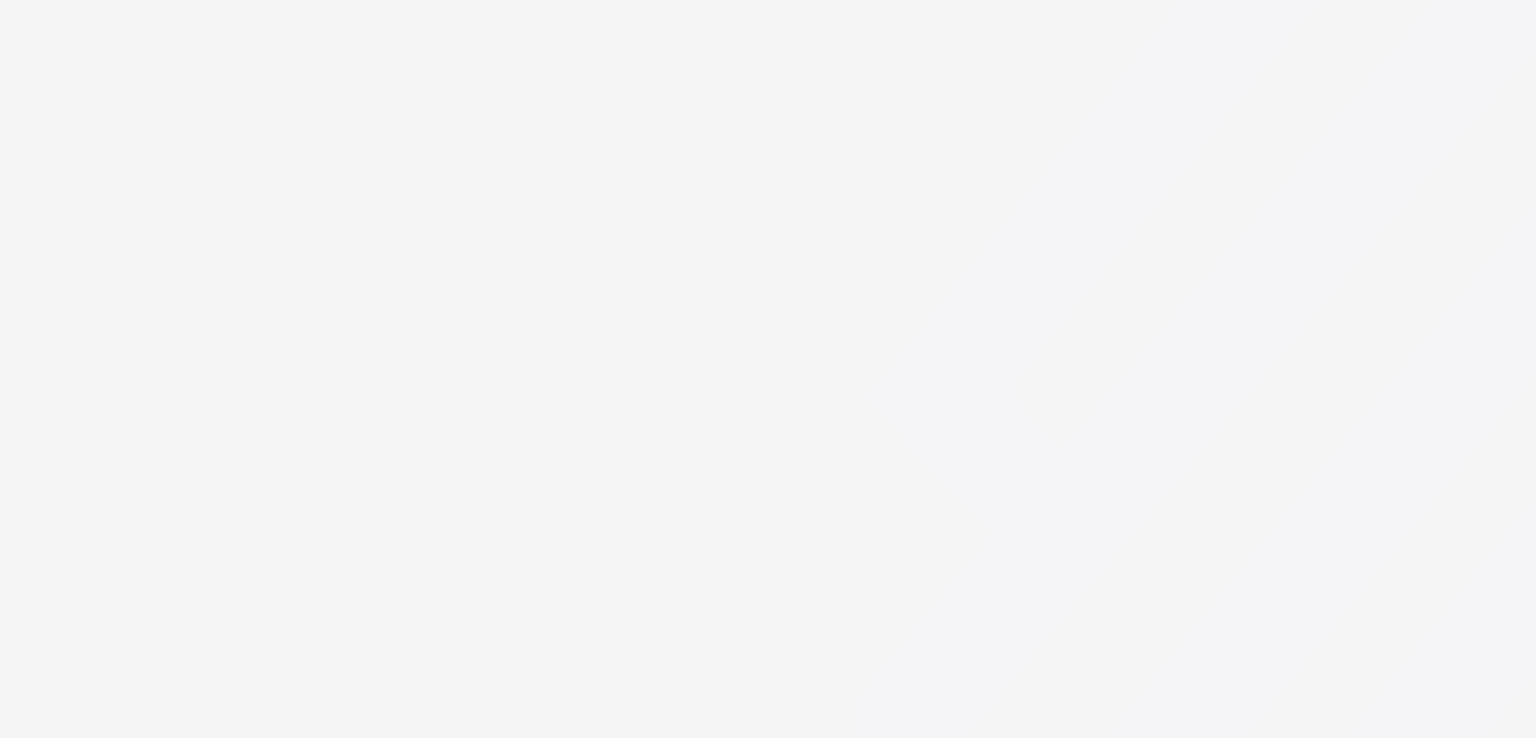 scroll, scrollTop: 0, scrollLeft: 0, axis: both 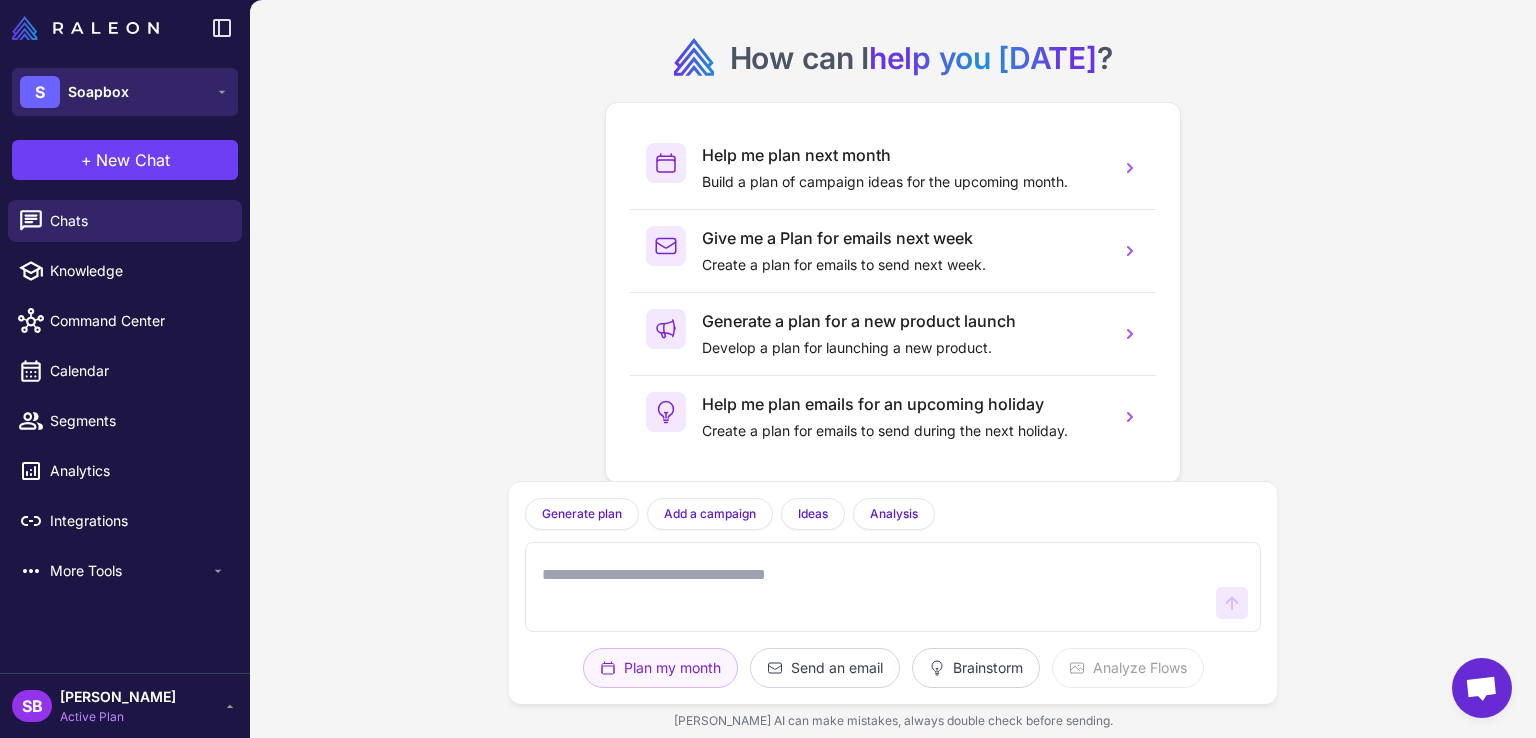 click on "S Soapbox" at bounding box center (74, 92) 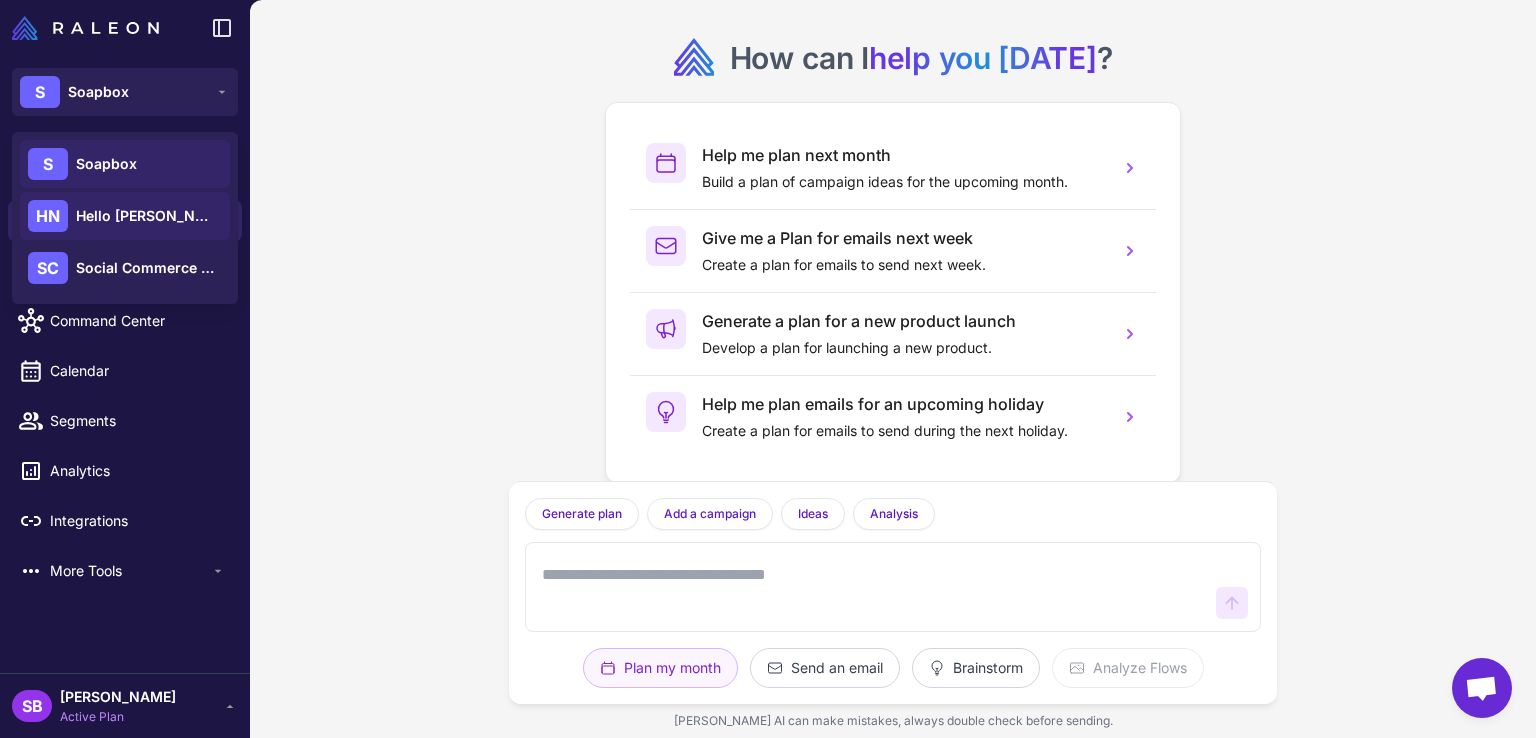 click on "HN Hello Ned" 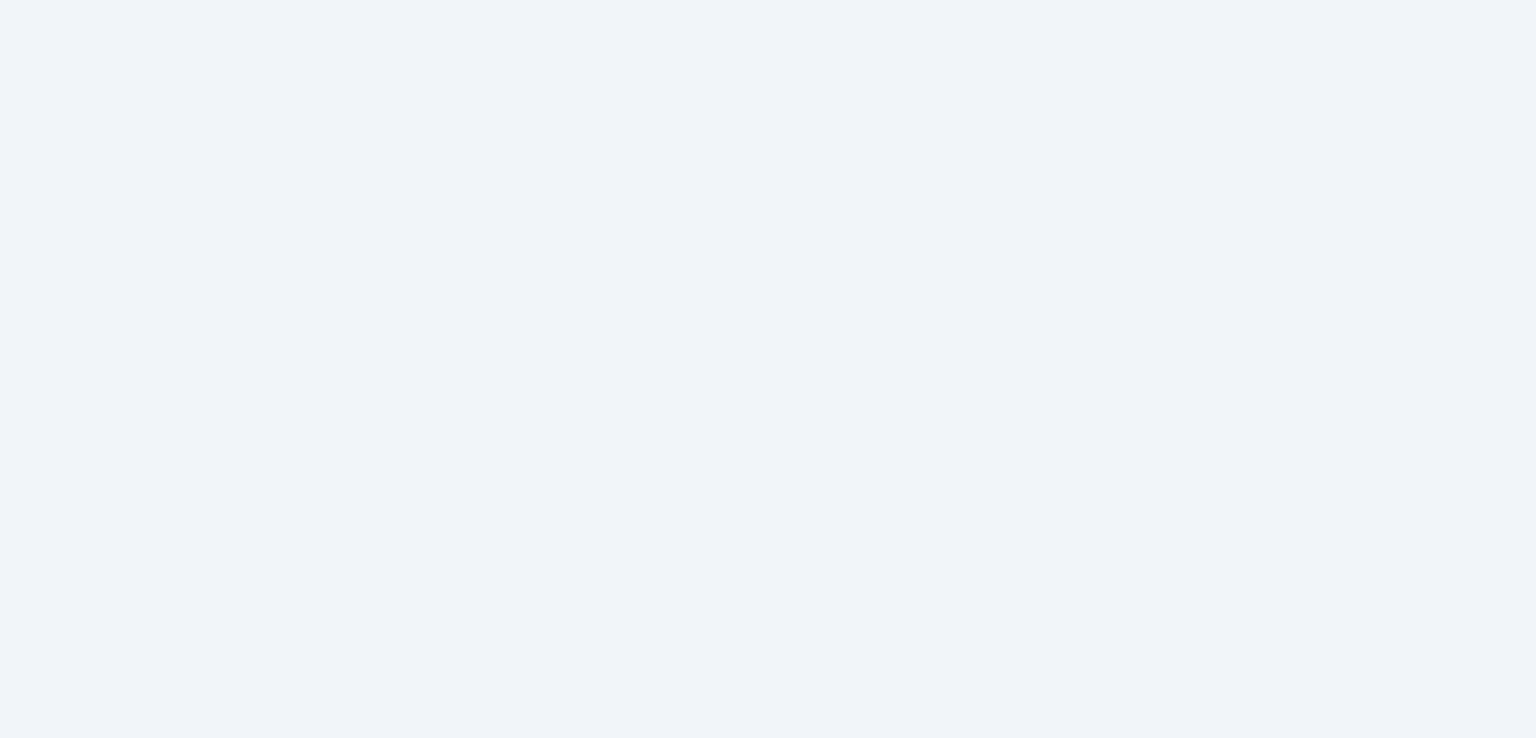 scroll, scrollTop: 0, scrollLeft: 0, axis: both 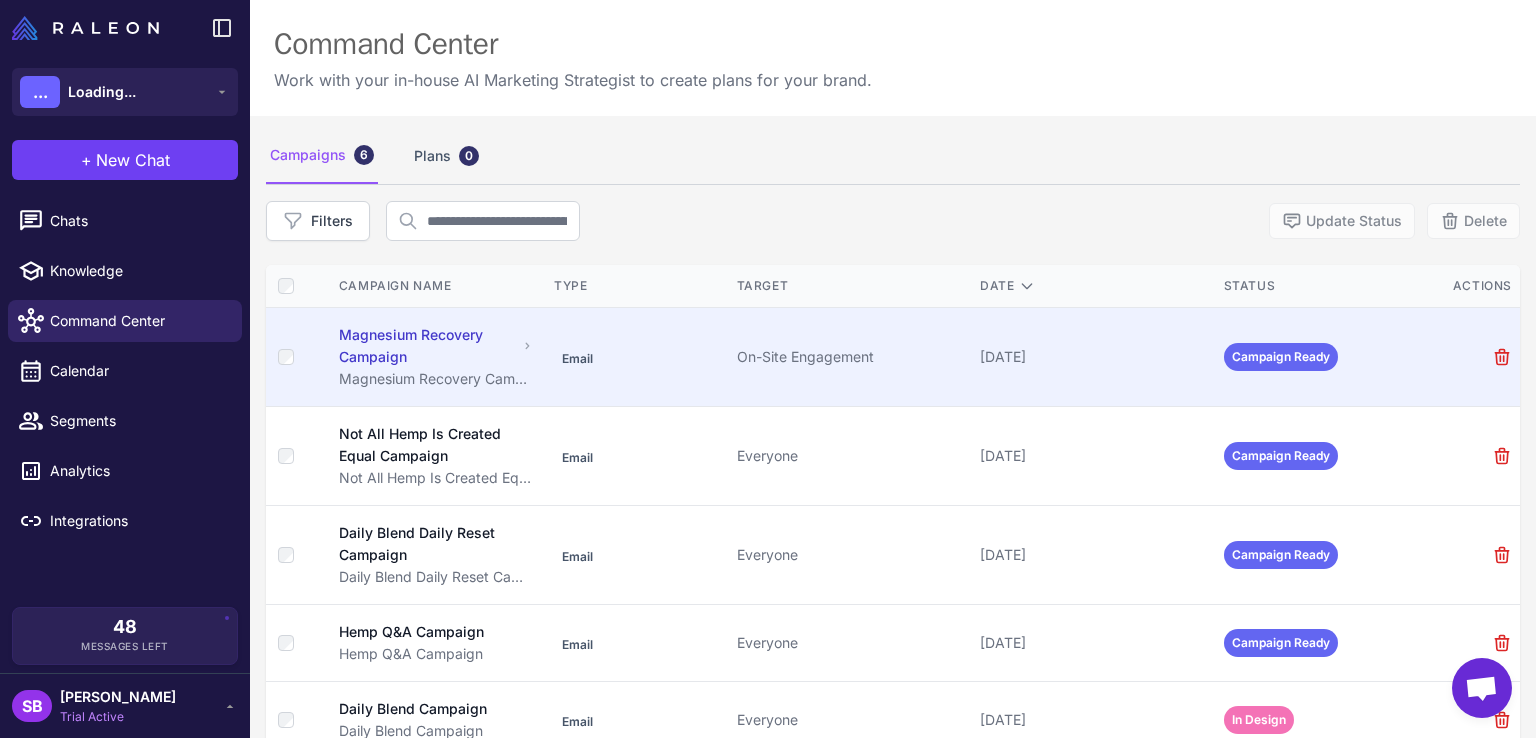 click on "Magnesium Recovery Campaign" at bounding box center [436, 379] 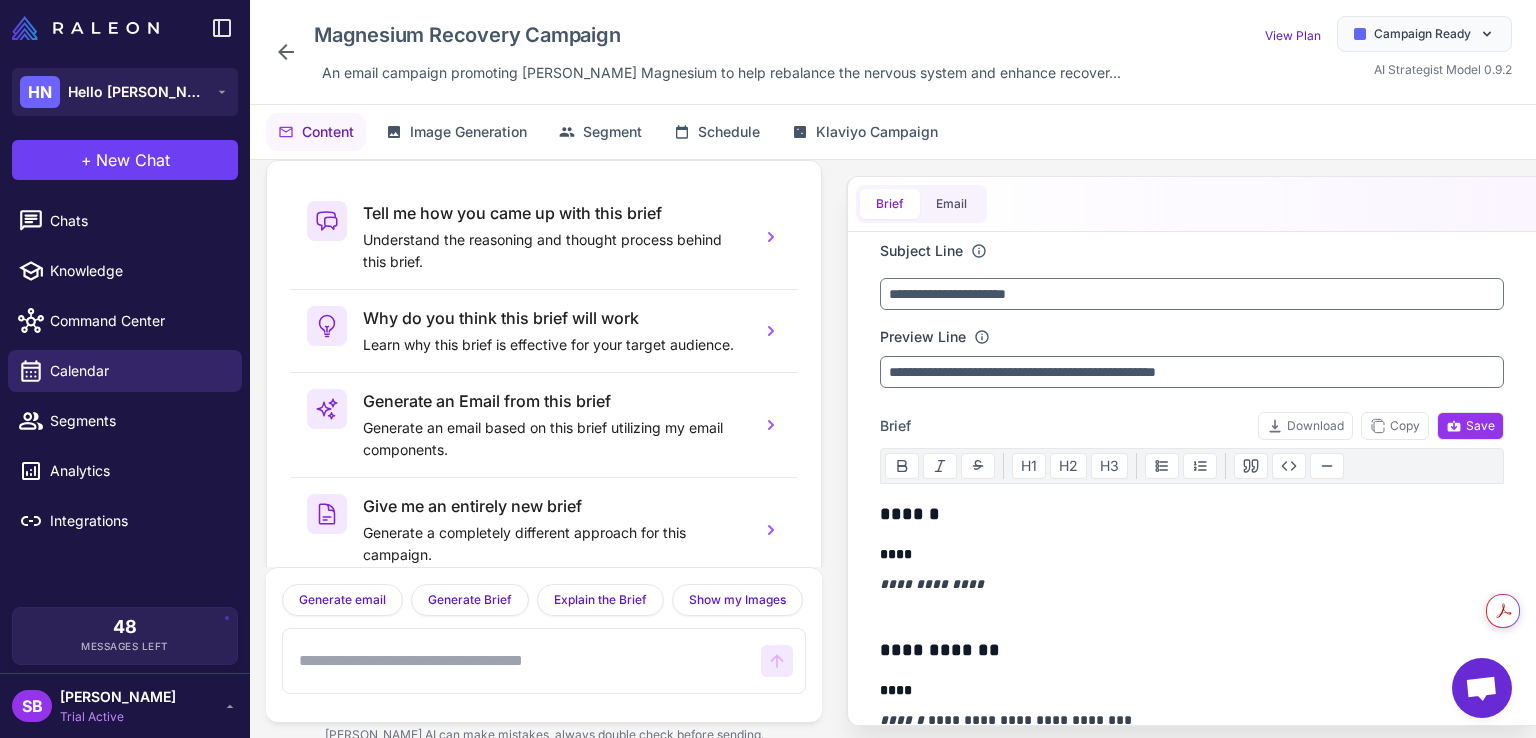 scroll, scrollTop: 73, scrollLeft: 0, axis: vertical 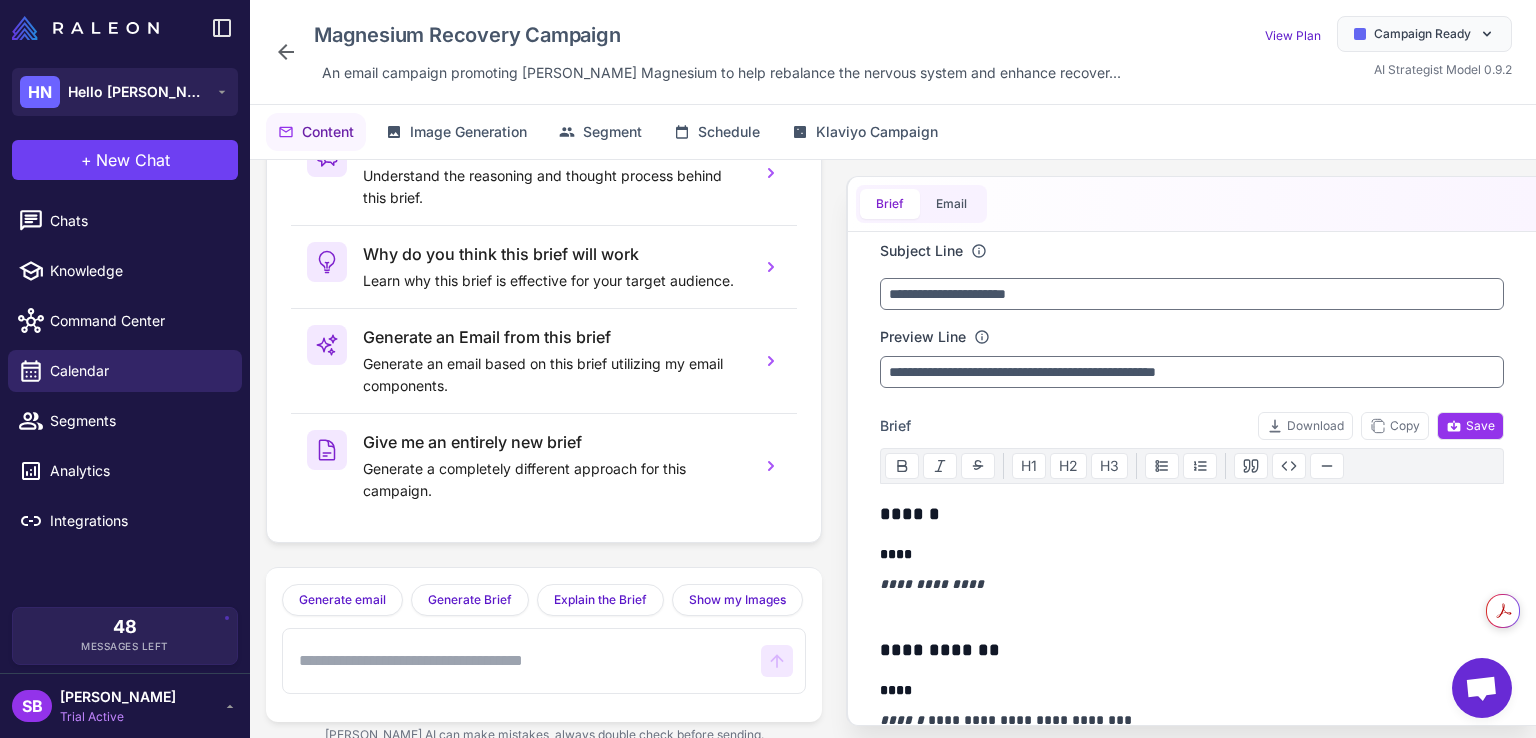 click 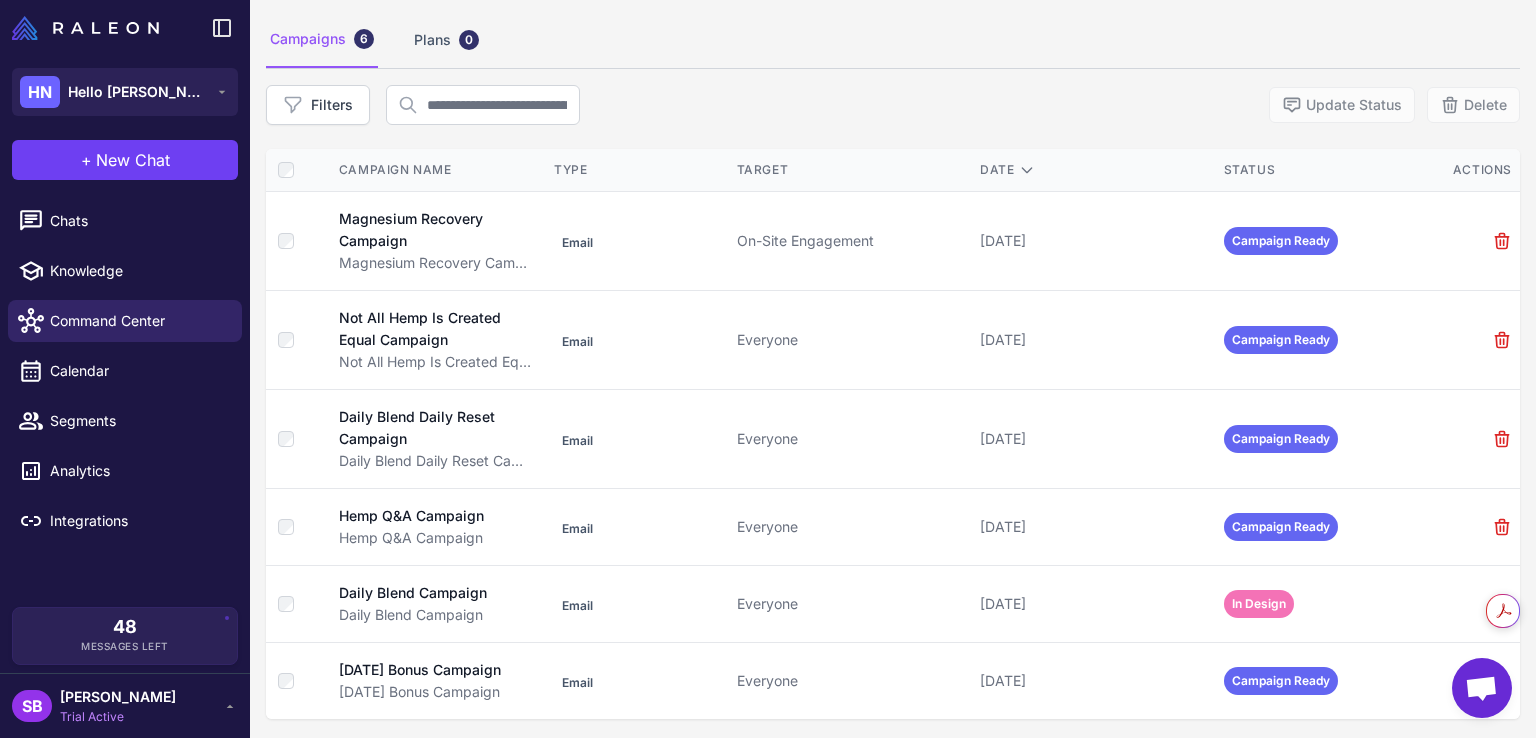 scroll, scrollTop: 132, scrollLeft: 0, axis: vertical 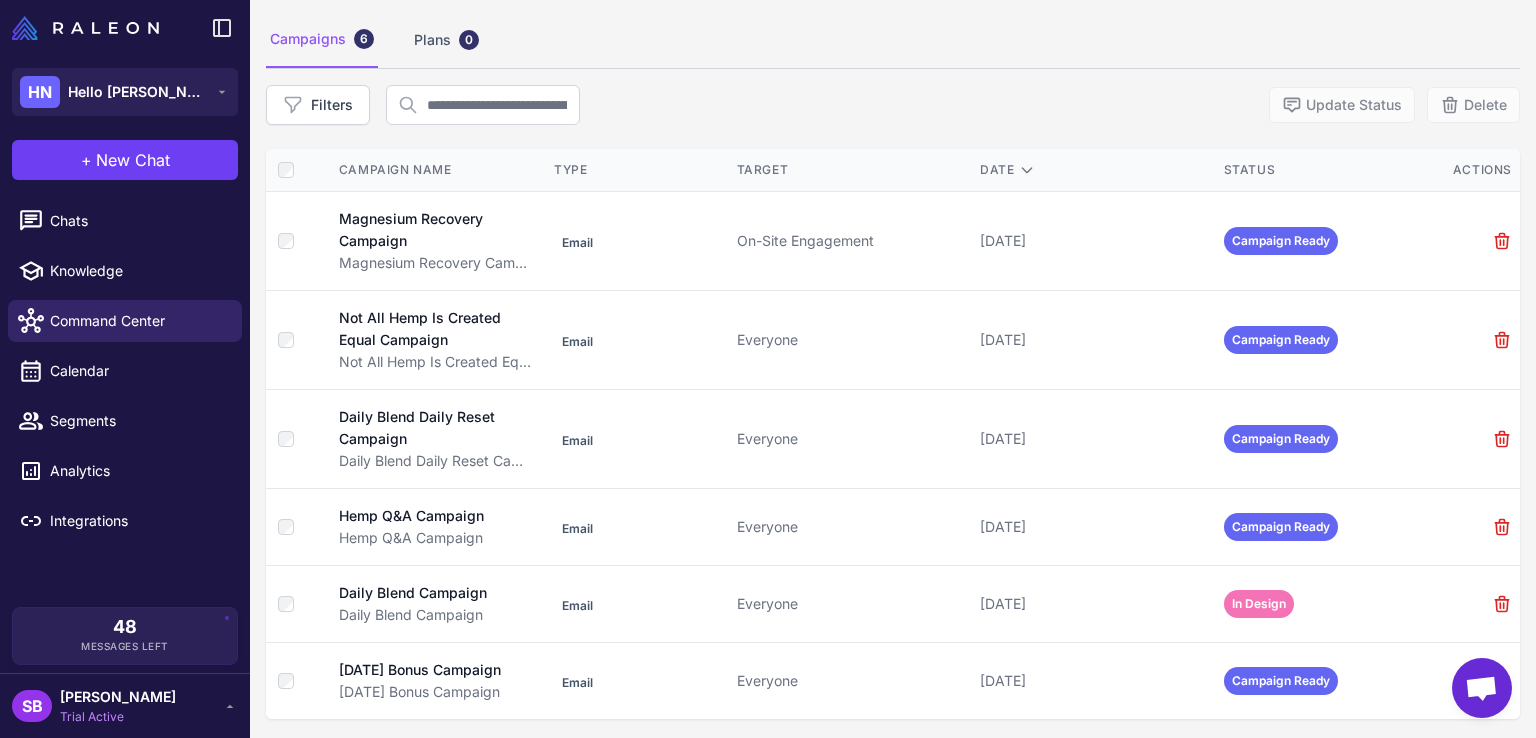 click on "Daily Blend Campaign" at bounding box center (436, 615) 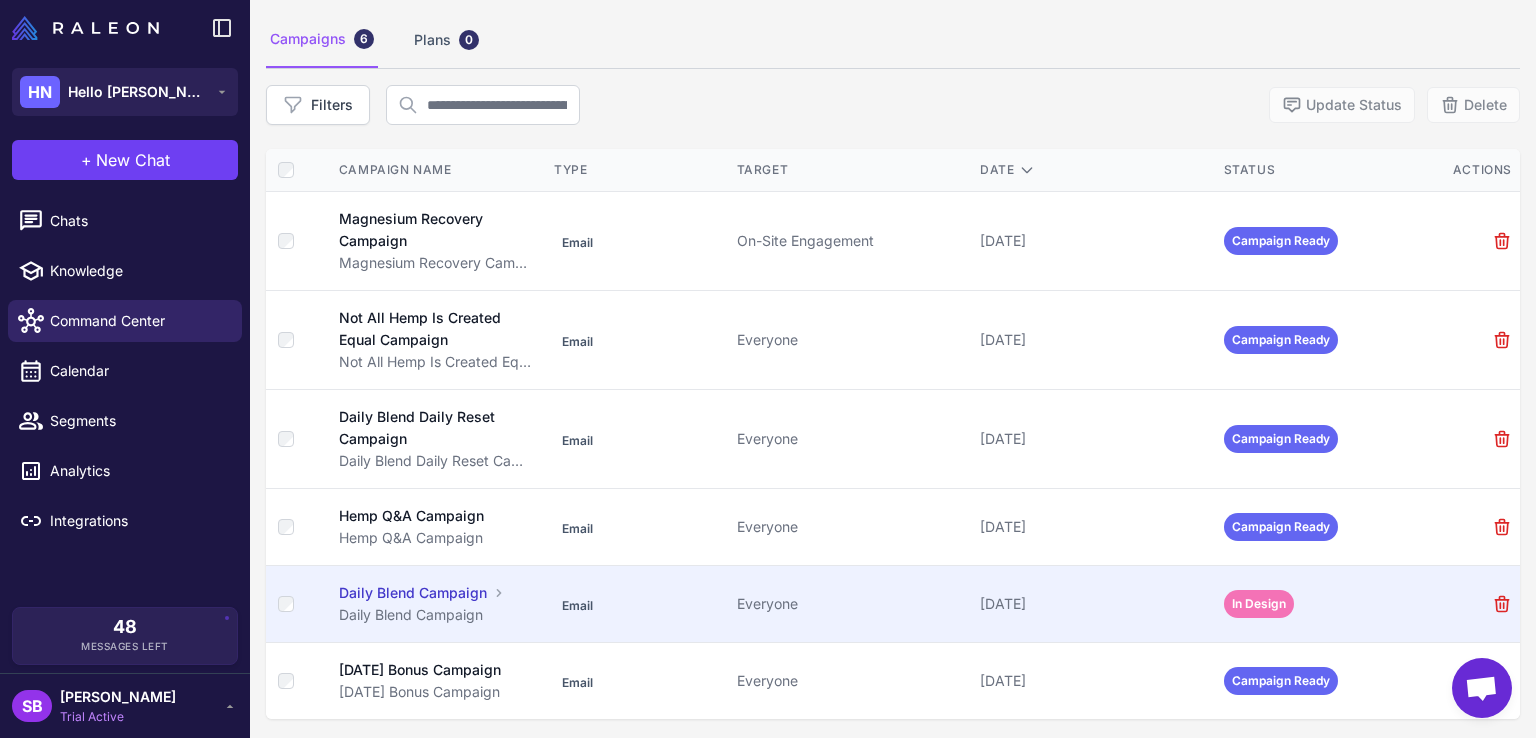 scroll, scrollTop: 0, scrollLeft: 0, axis: both 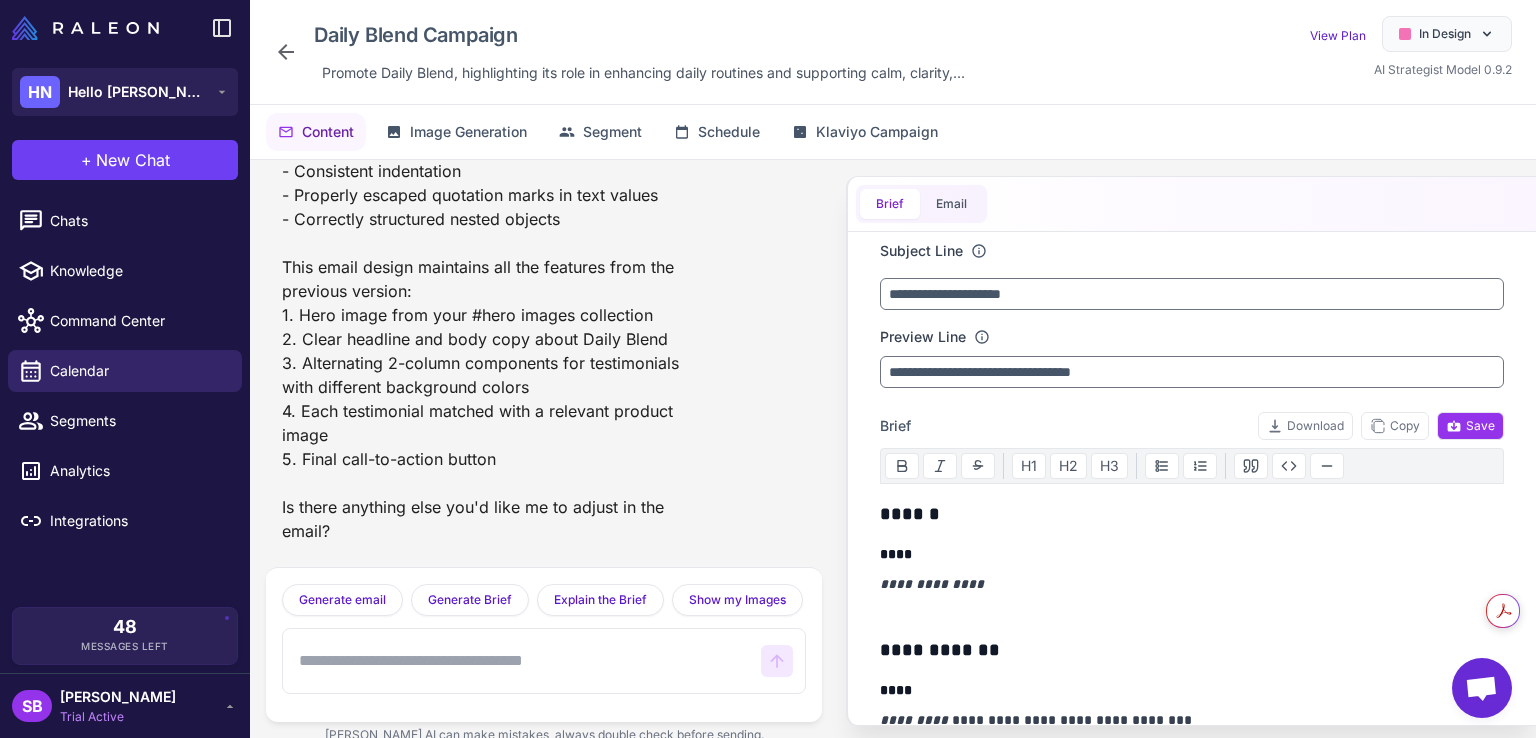click 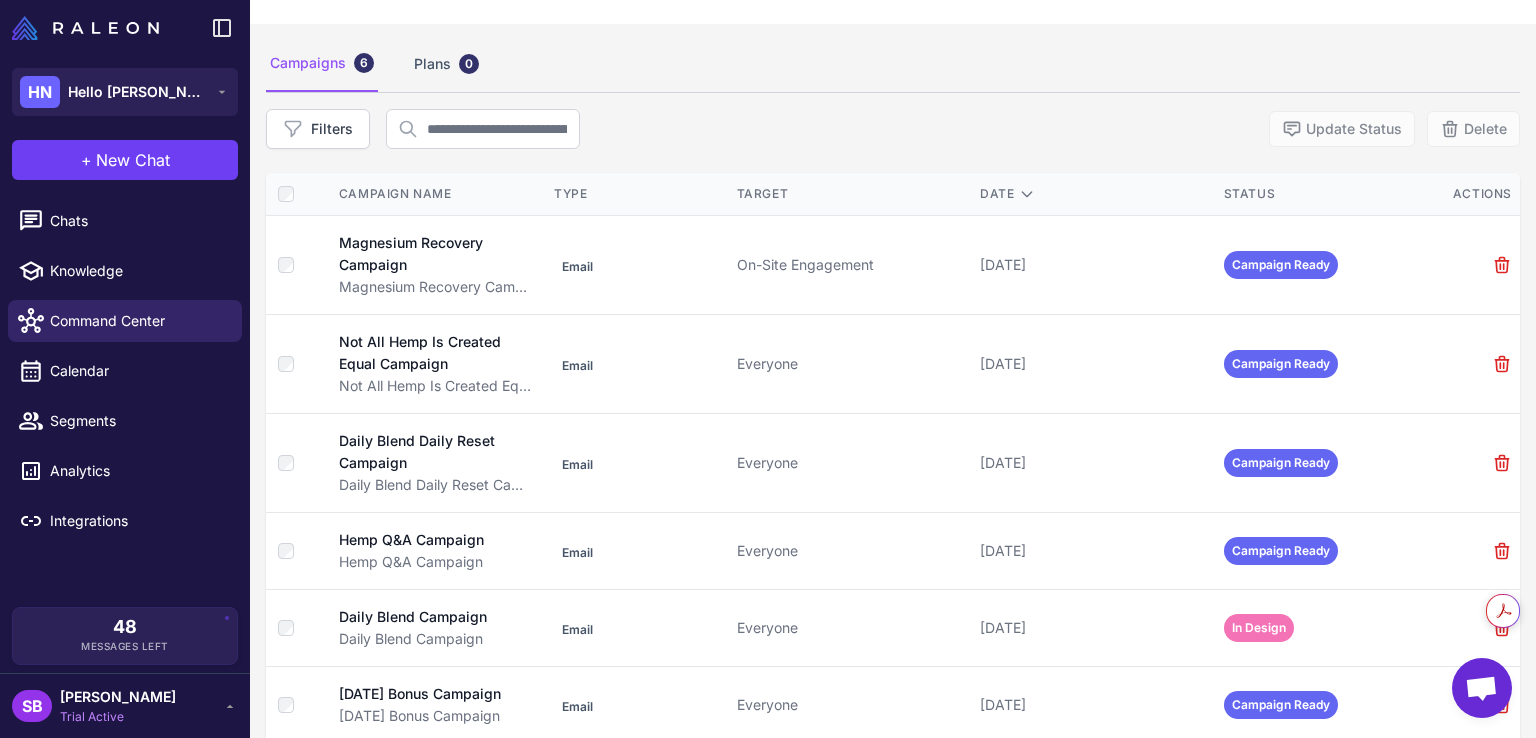 scroll, scrollTop: 132, scrollLeft: 0, axis: vertical 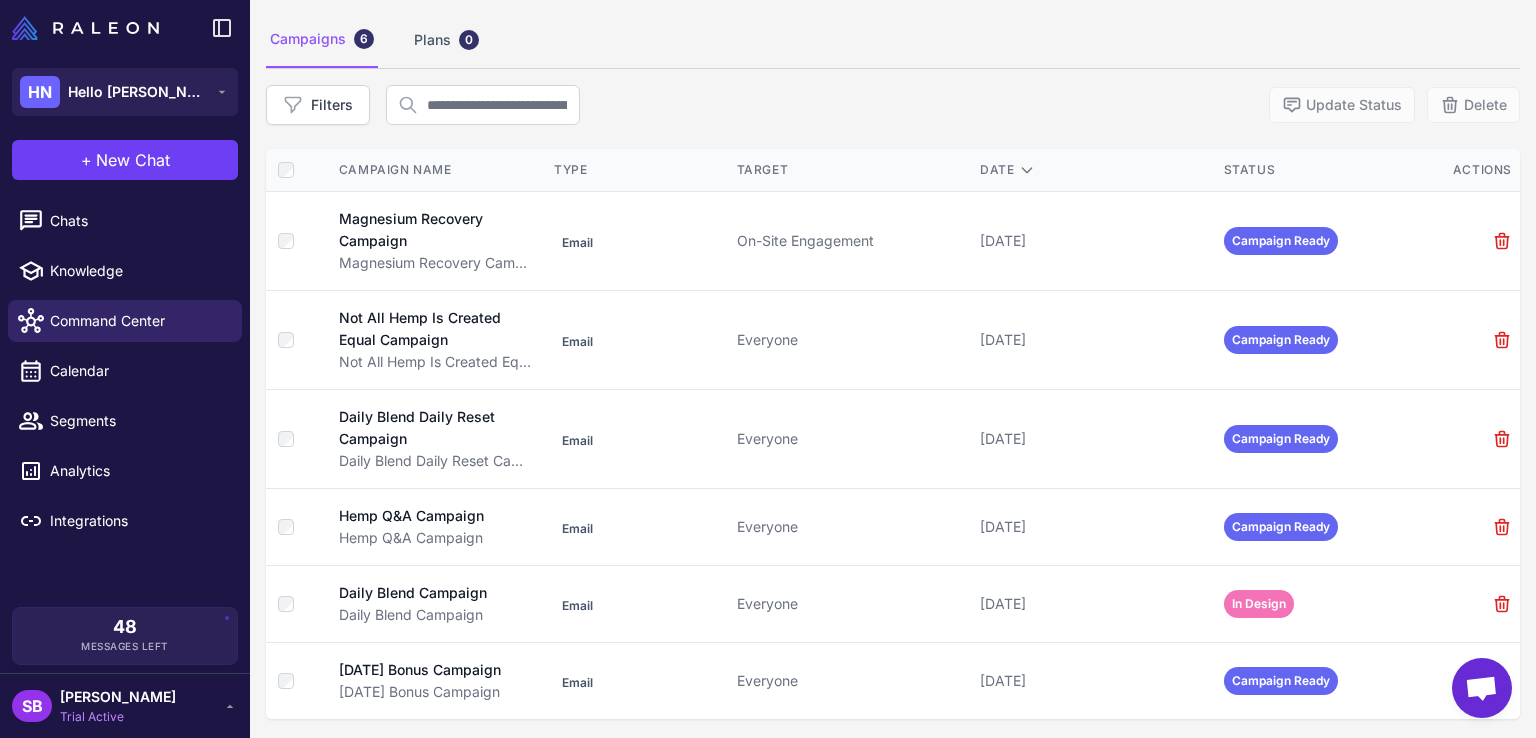click on "Magnesium Recovery Campaign" at bounding box center [436, 263] 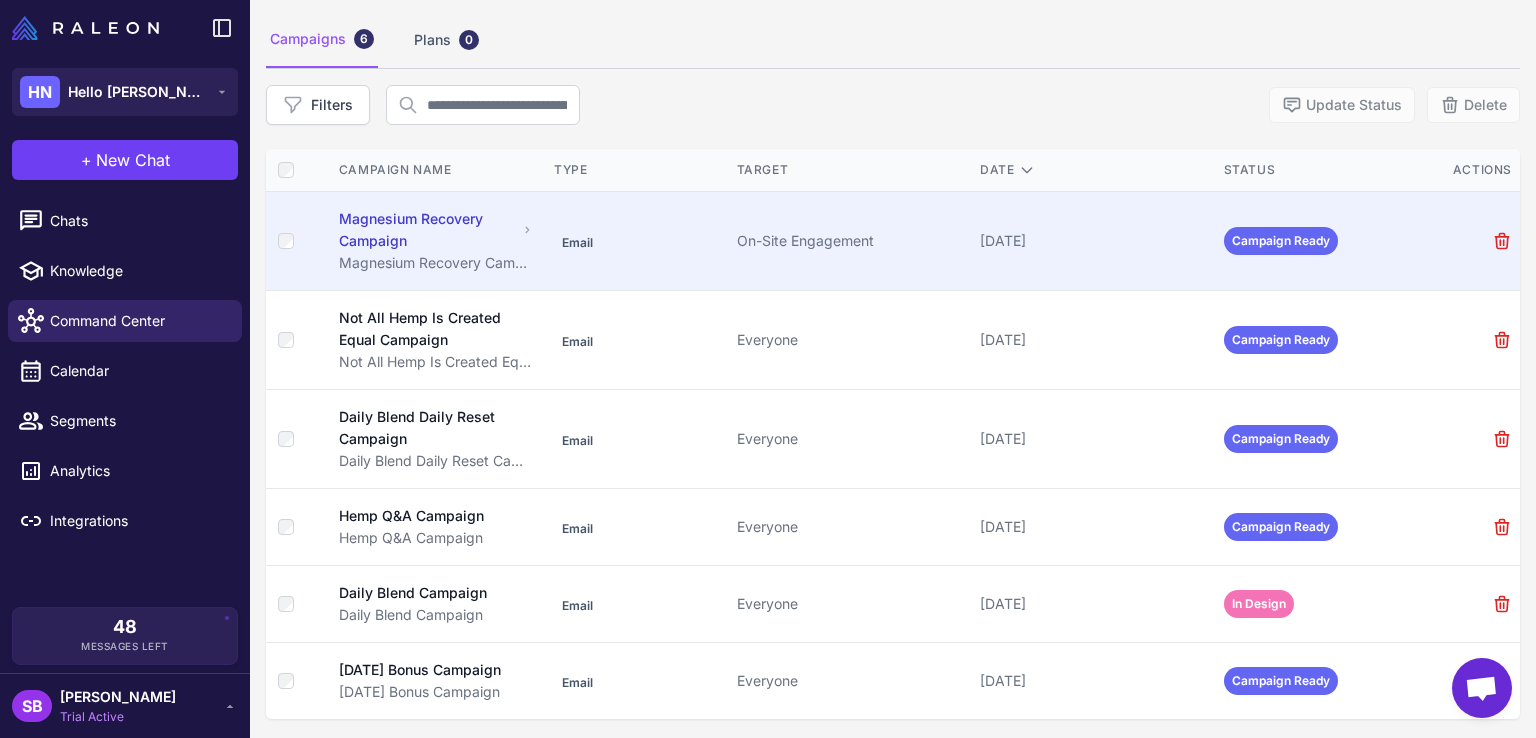 scroll, scrollTop: 0, scrollLeft: 0, axis: both 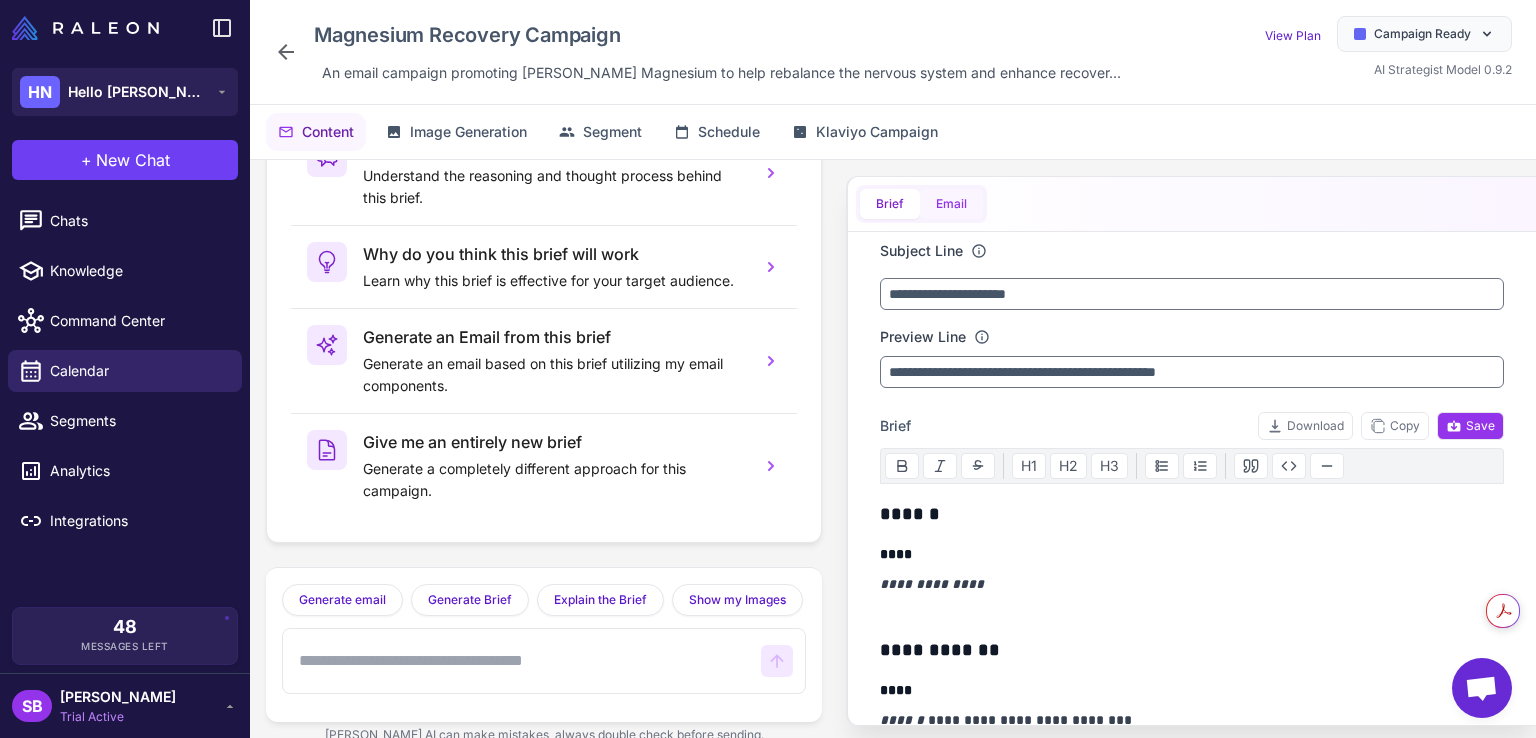click on "Email" at bounding box center [951, 204] 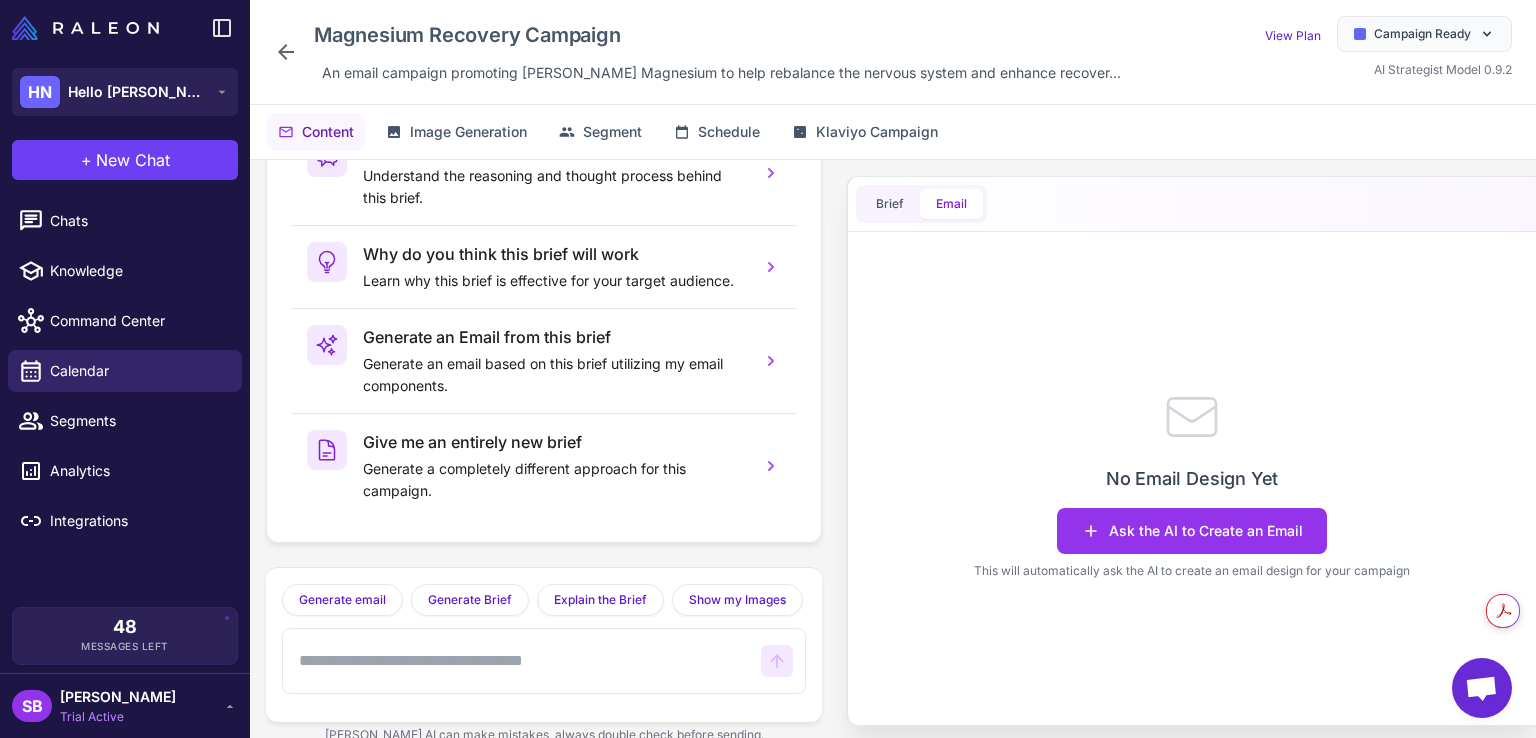 click 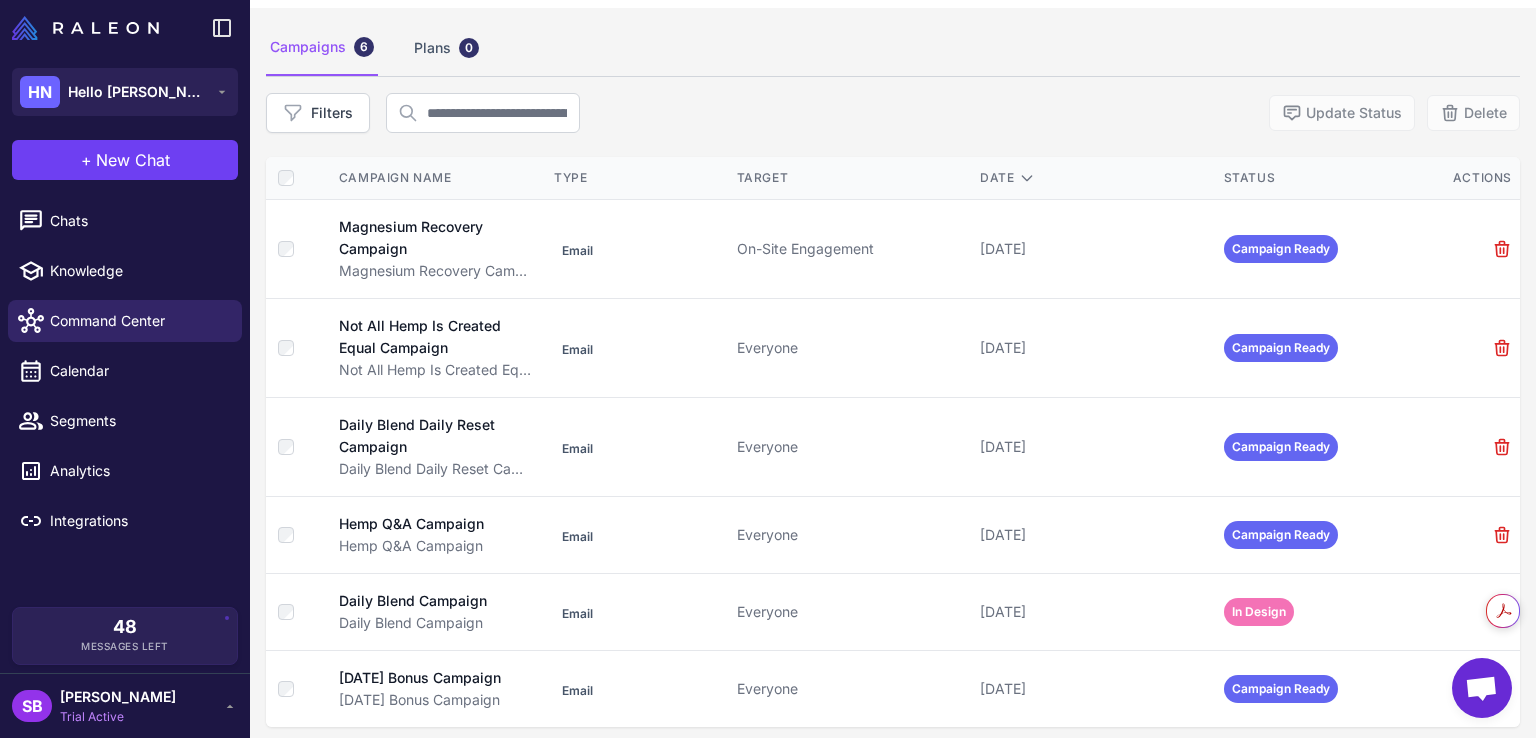 scroll, scrollTop: 132, scrollLeft: 0, axis: vertical 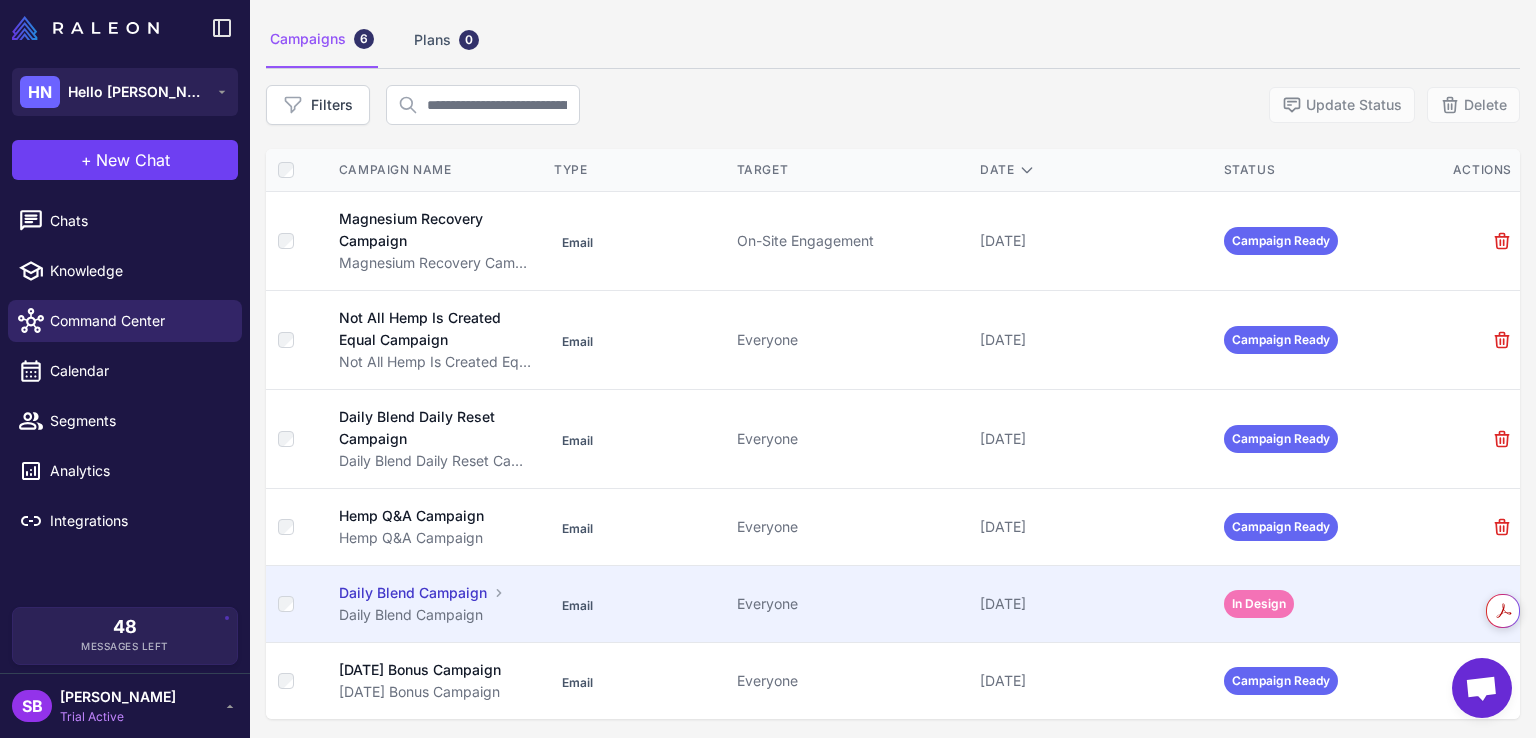click on "Daily Blend Campaign" at bounding box center (436, 615) 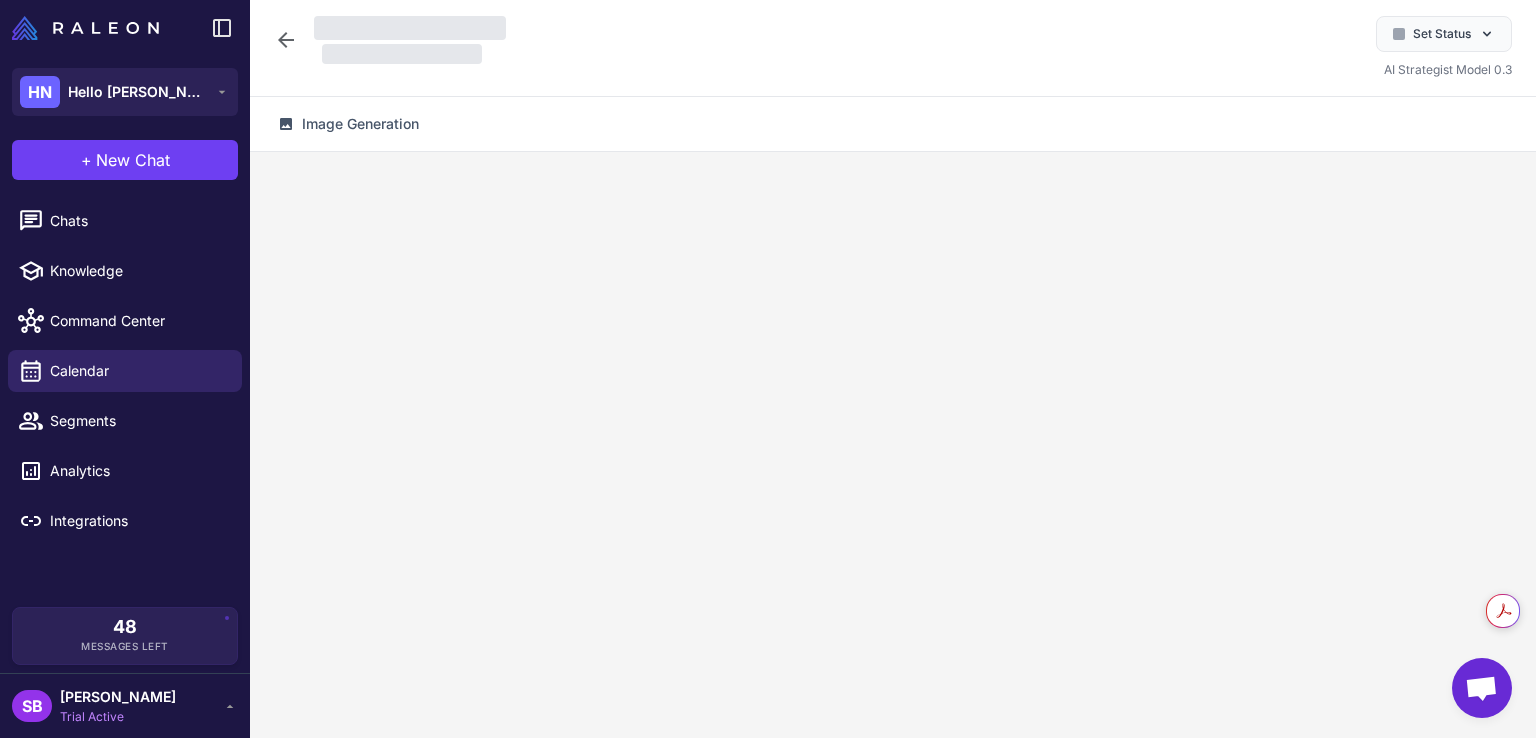 scroll, scrollTop: 0, scrollLeft: 0, axis: both 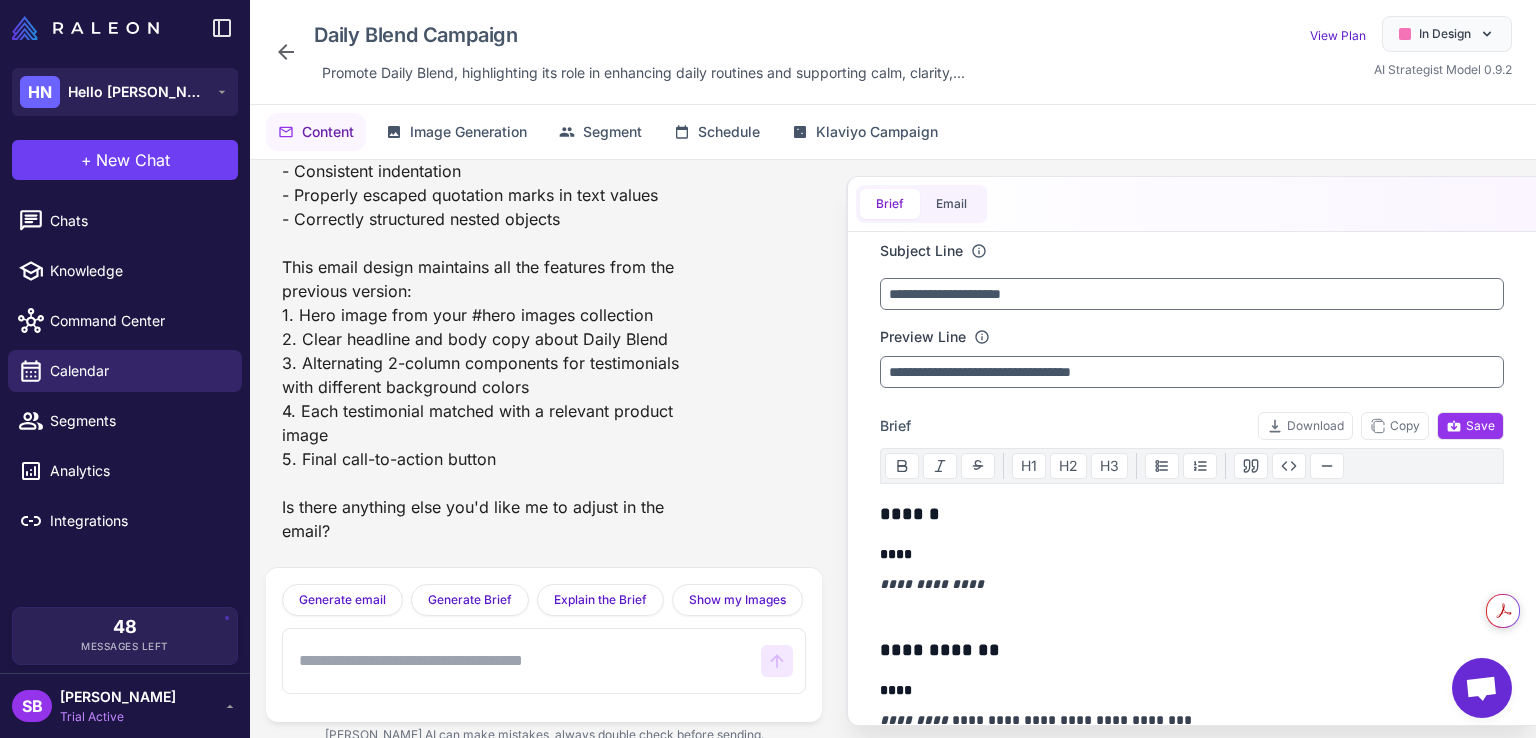 click on "Email" at bounding box center (951, 204) 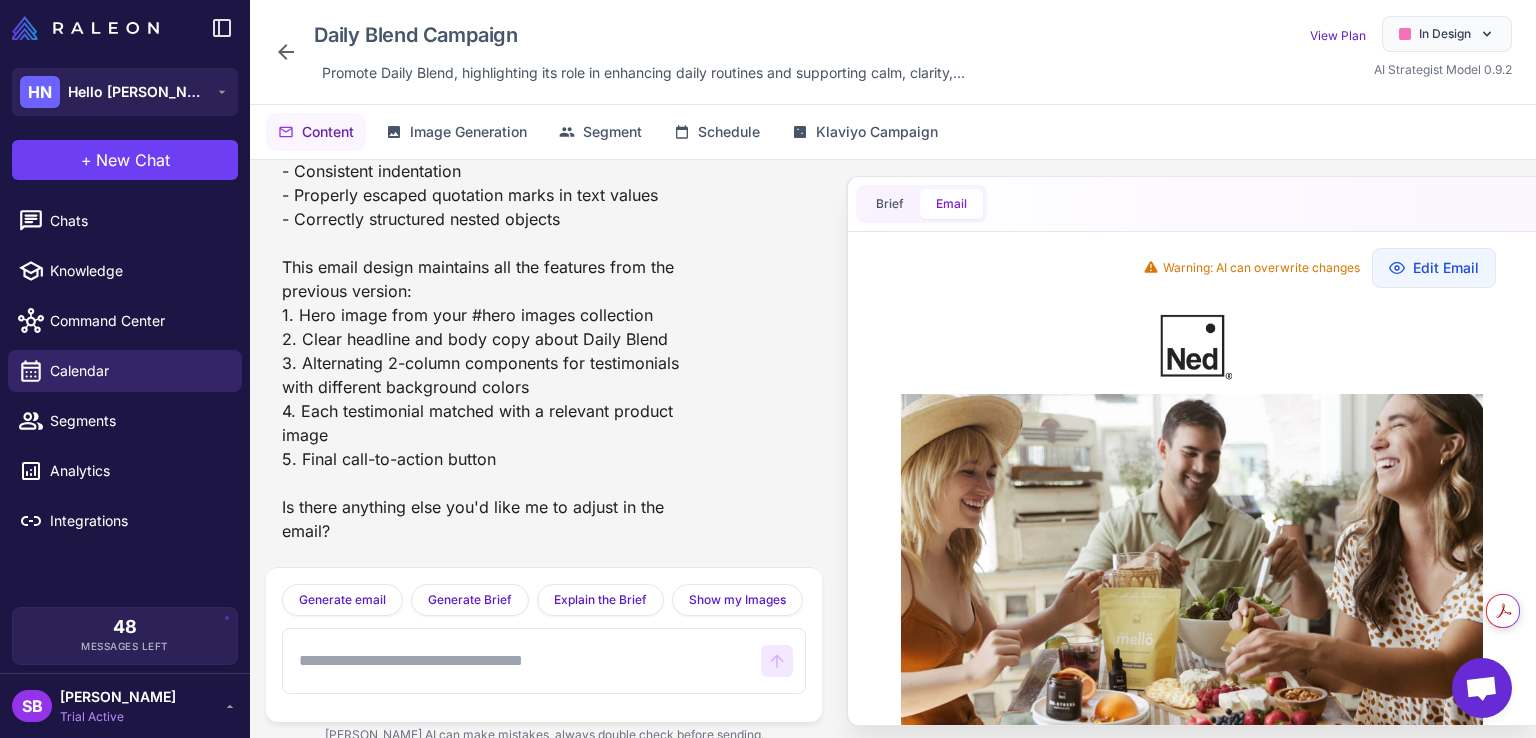scroll, scrollTop: 0, scrollLeft: 0, axis: both 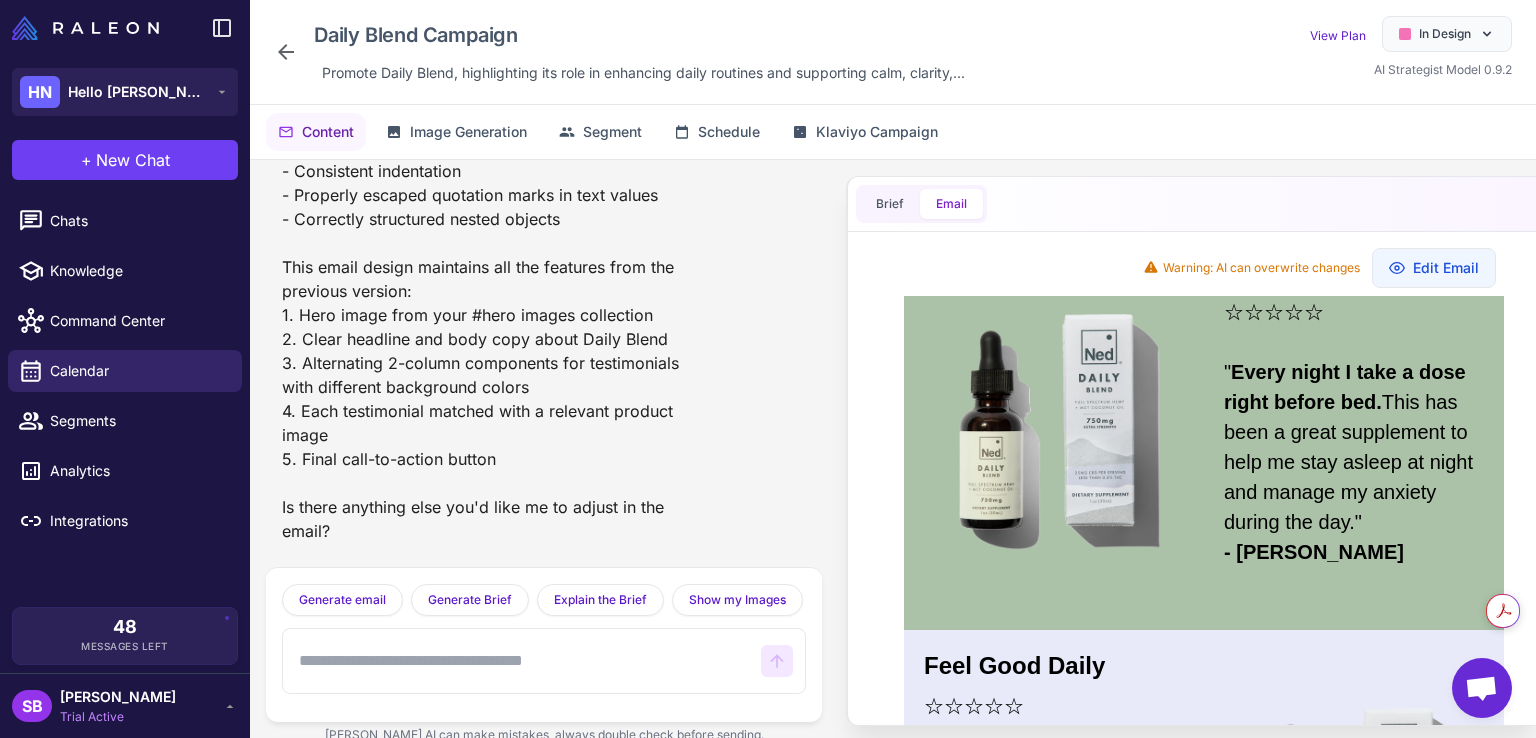 click on "☆☆☆☆☆ " Every night I take a dose right before bed.  This has been a great supplement to help me stay asleep at night and manage my anxiety during the day."" at bounding box center [1354, 417] 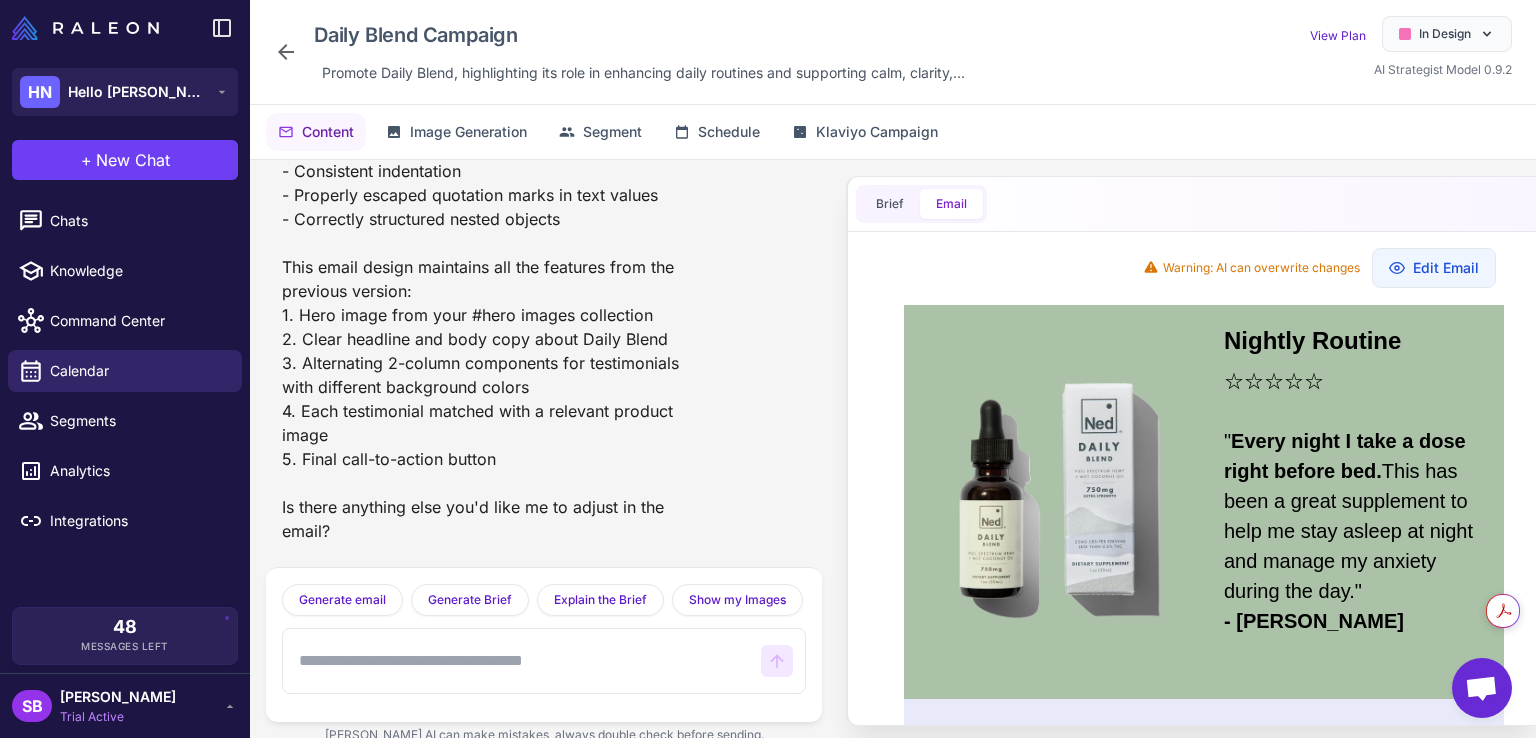 scroll, scrollTop: 964, scrollLeft: 40, axis: both 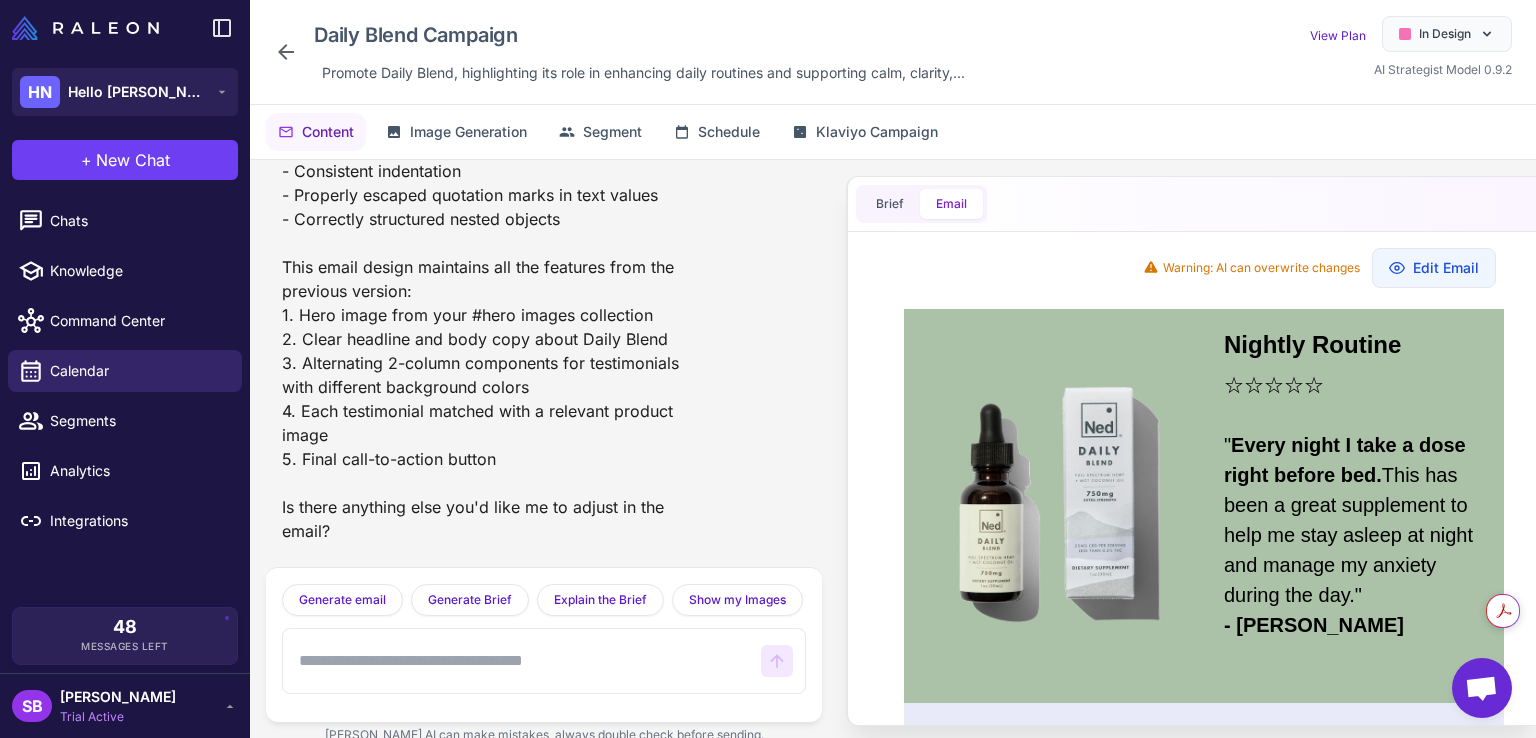 click on "☆☆☆☆☆ " Every night I take a dose right before bed.  This has been a great supplement to help me stay asleep at night and manage my anxiety during the day."" at bounding box center (1354, 490) 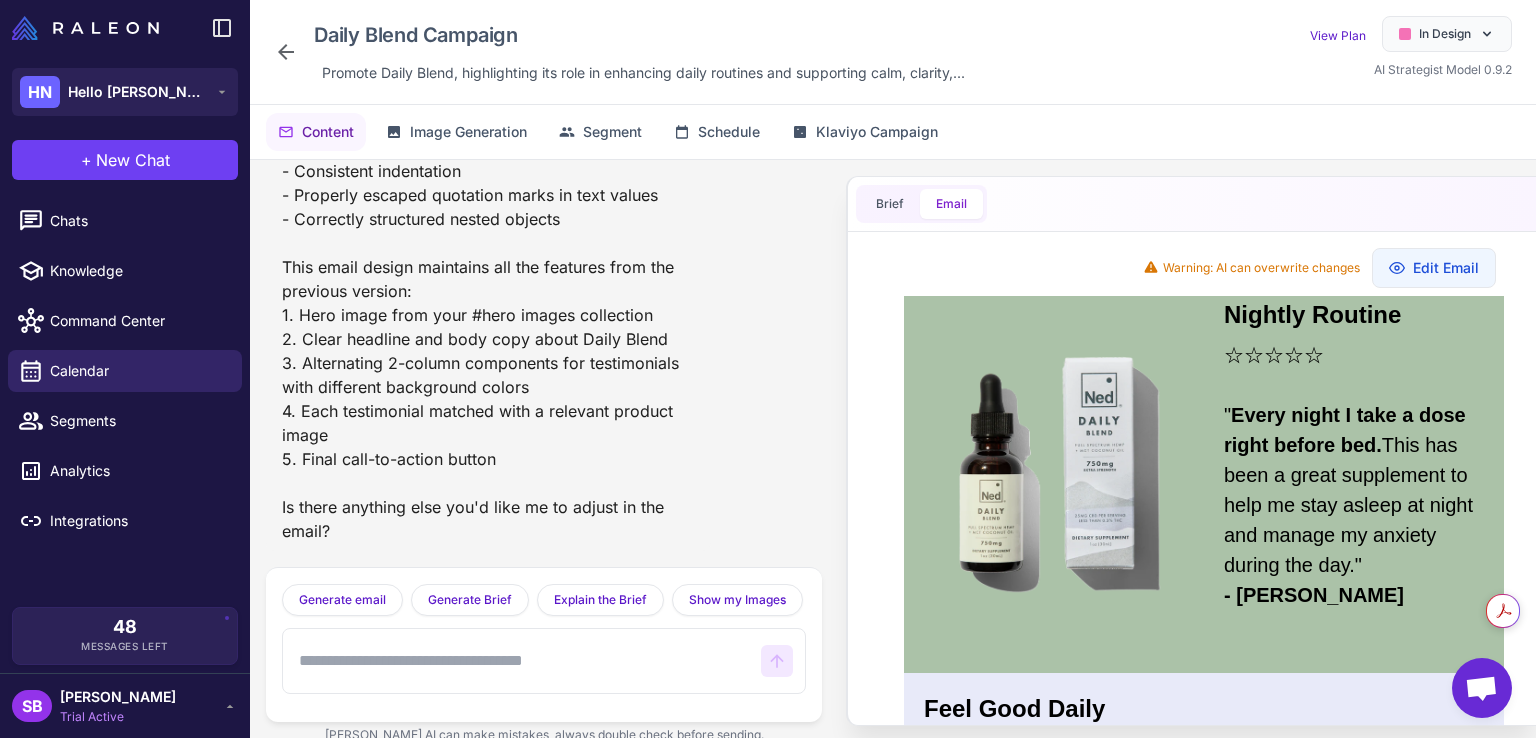 scroll, scrollTop: 997, scrollLeft: 40, axis: both 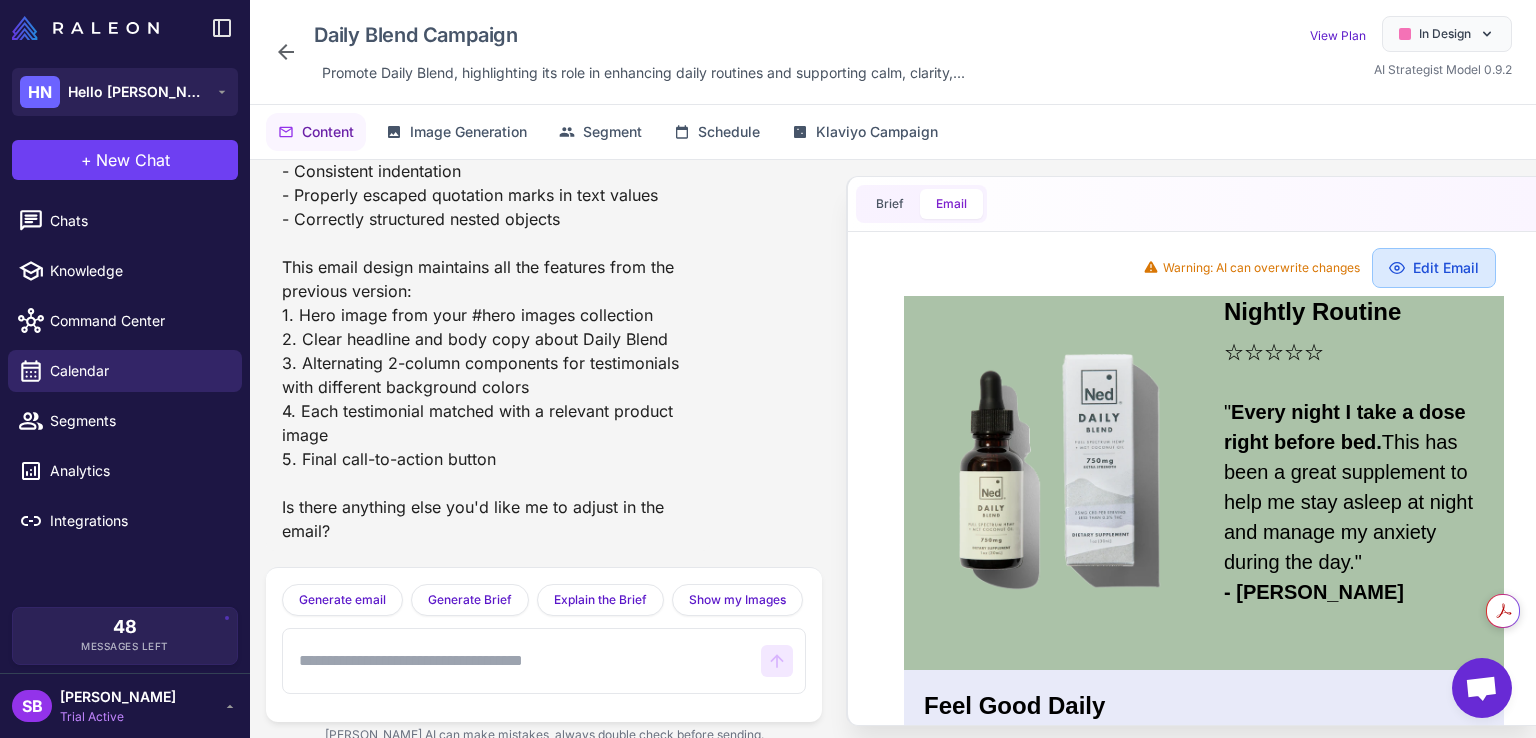 click on "Edit Email" at bounding box center (1434, 268) 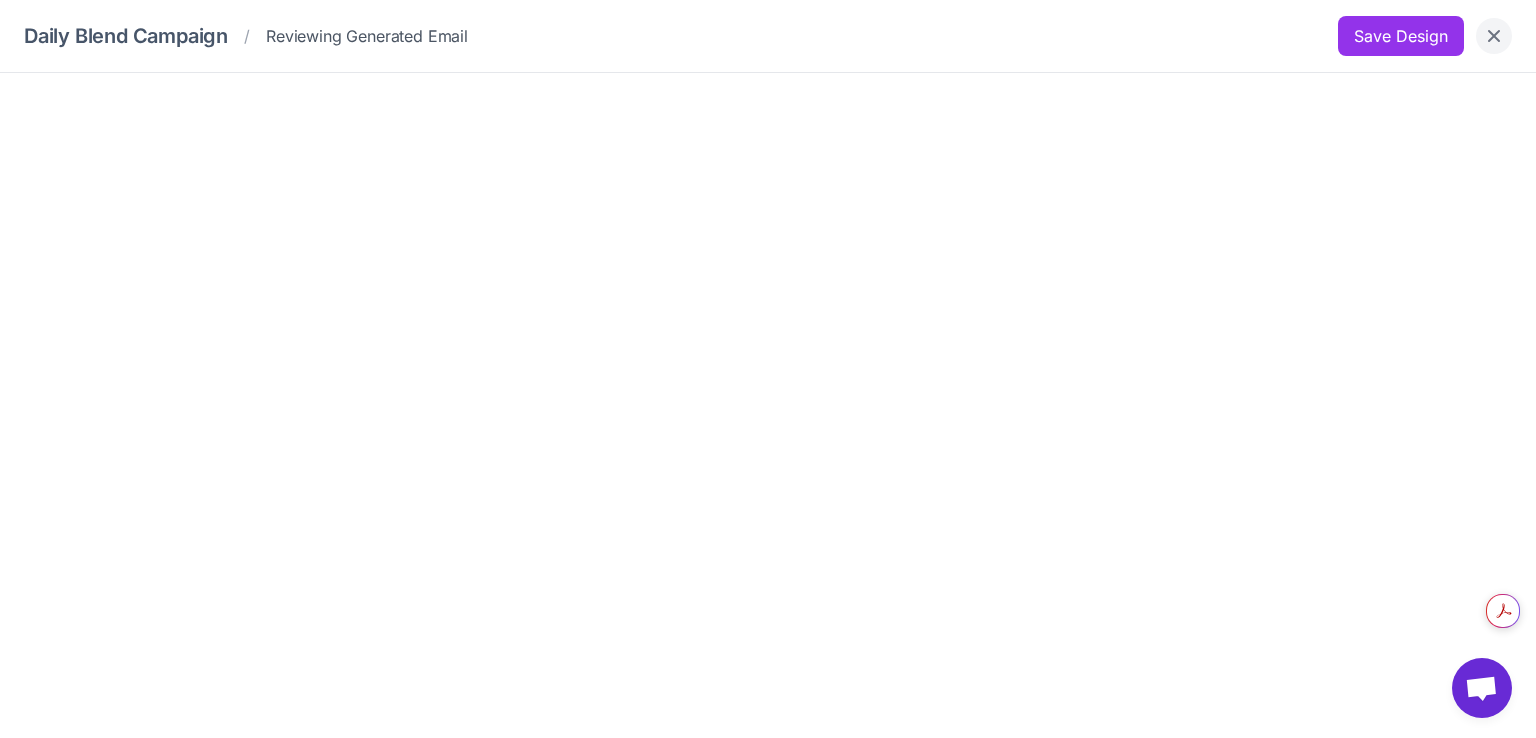 click 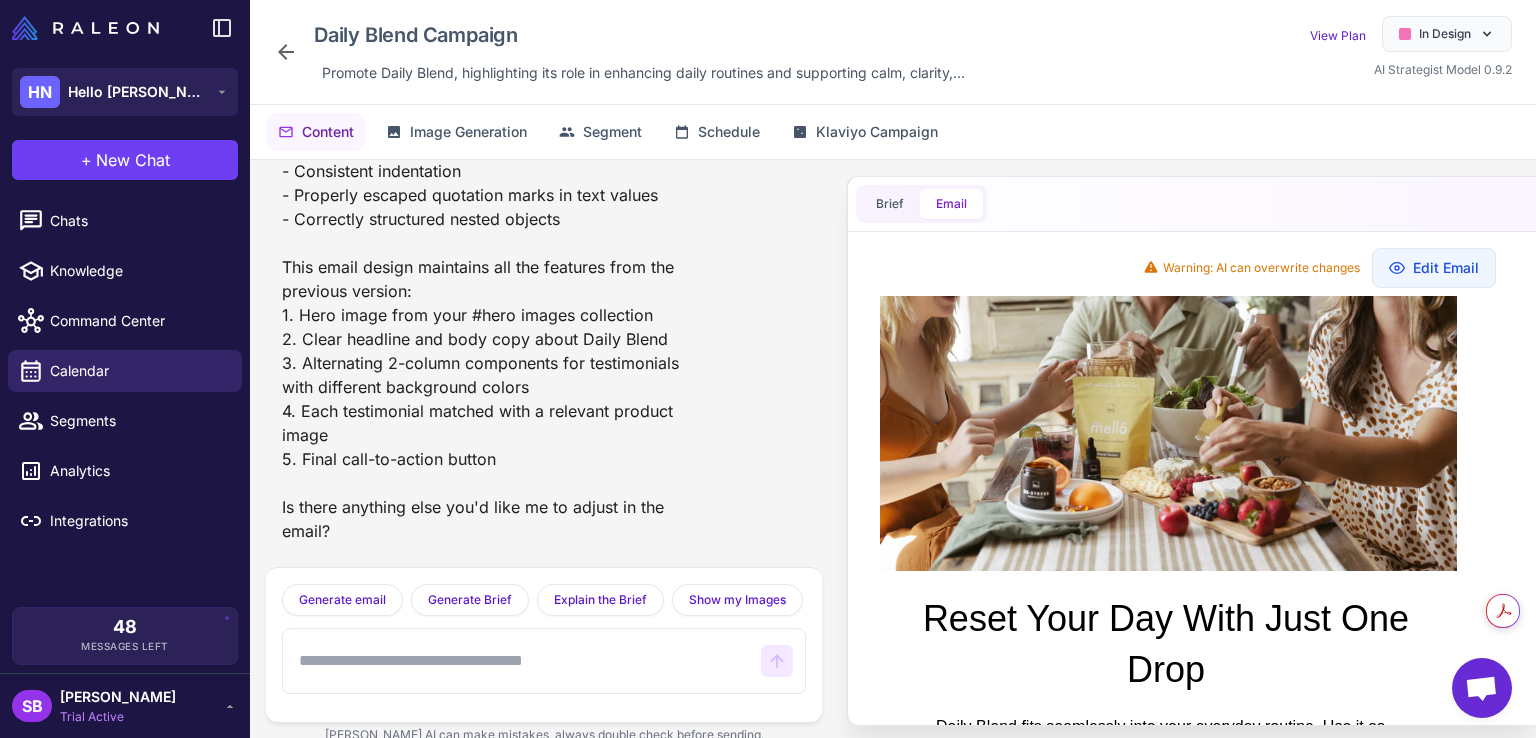 scroll, scrollTop: 215, scrollLeft: 40, axis: both 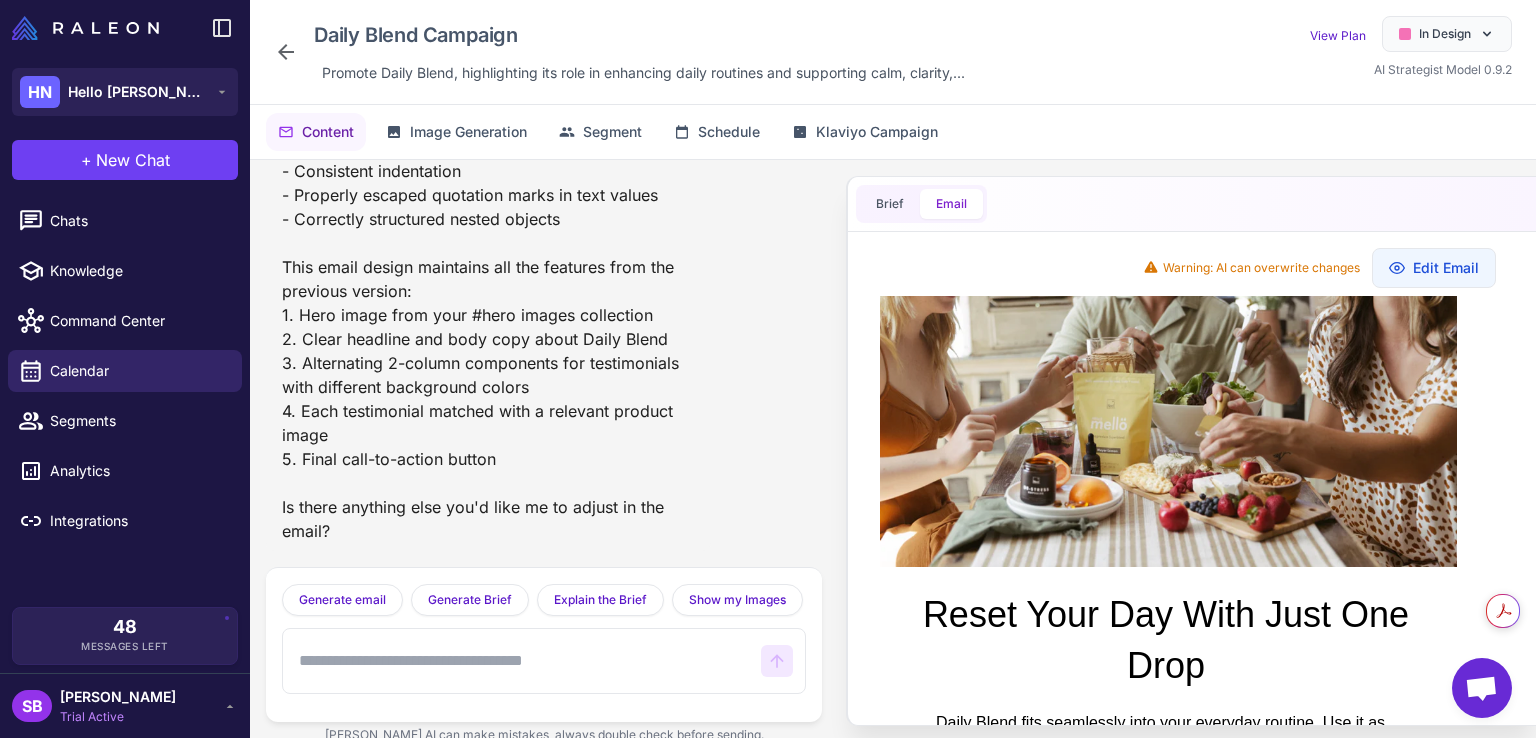 click at bounding box center [1166, 374] 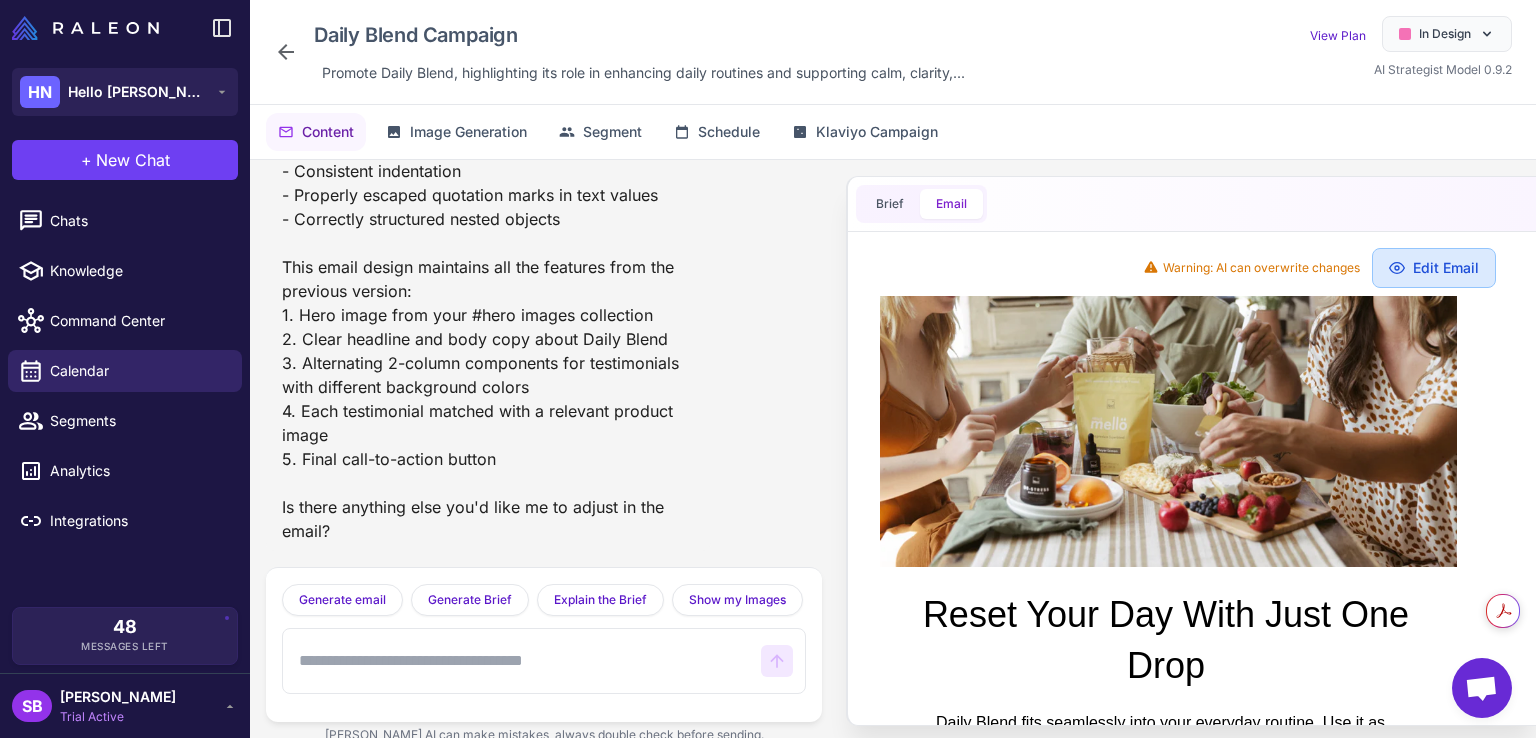 click on "Edit Email" at bounding box center (1434, 268) 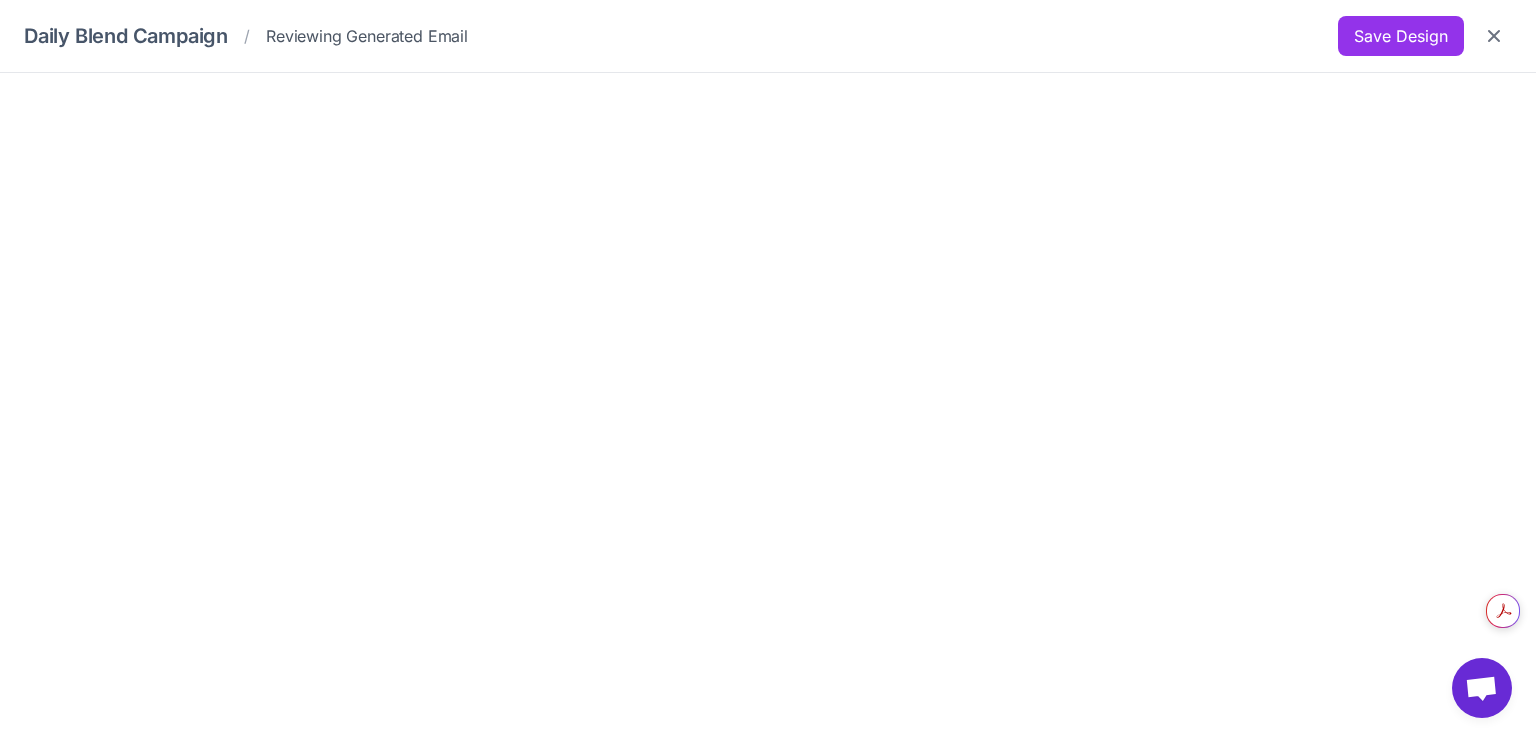 click on "Save Design" at bounding box center [1401, 36] 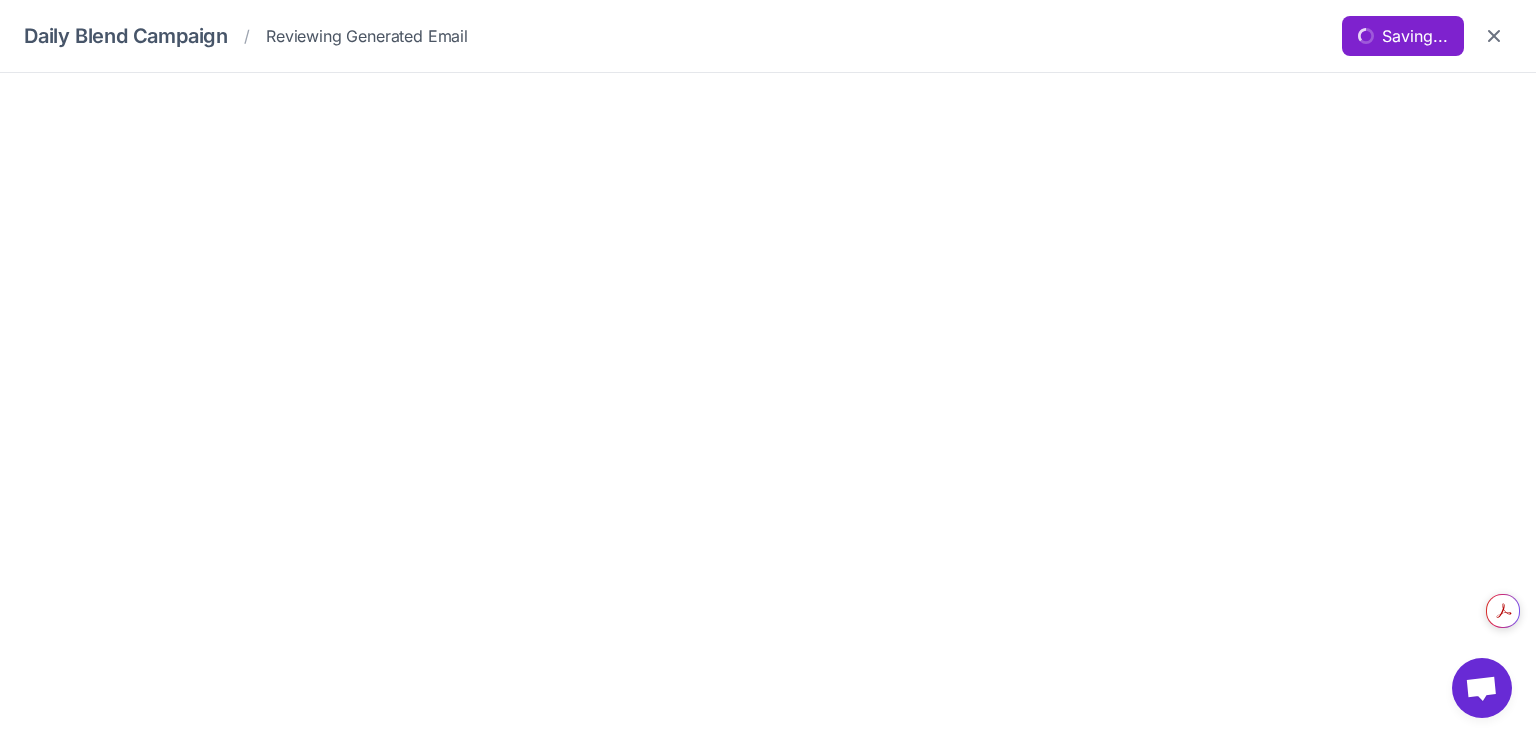 scroll, scrollTop: 0, scrollLeft: 0, axis: both 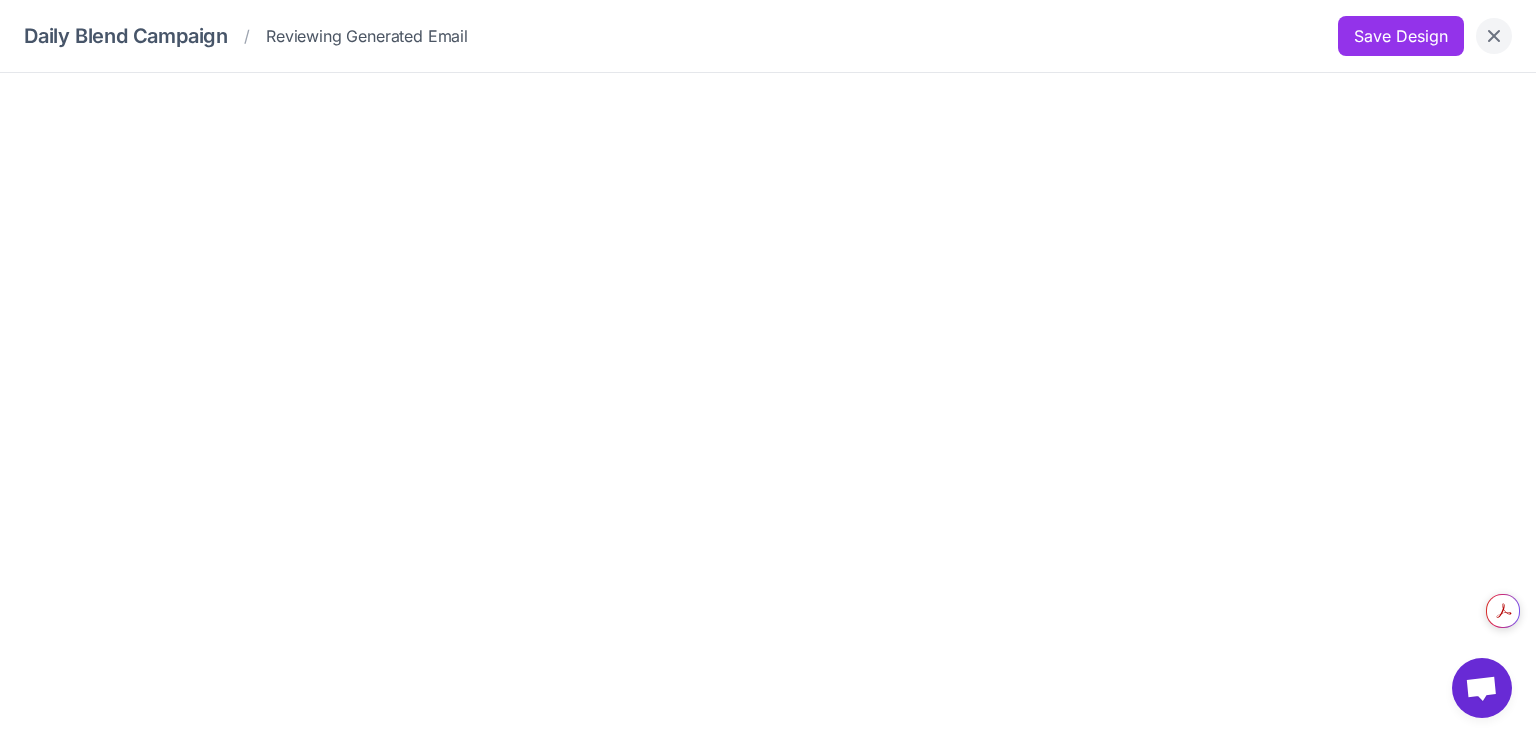 click 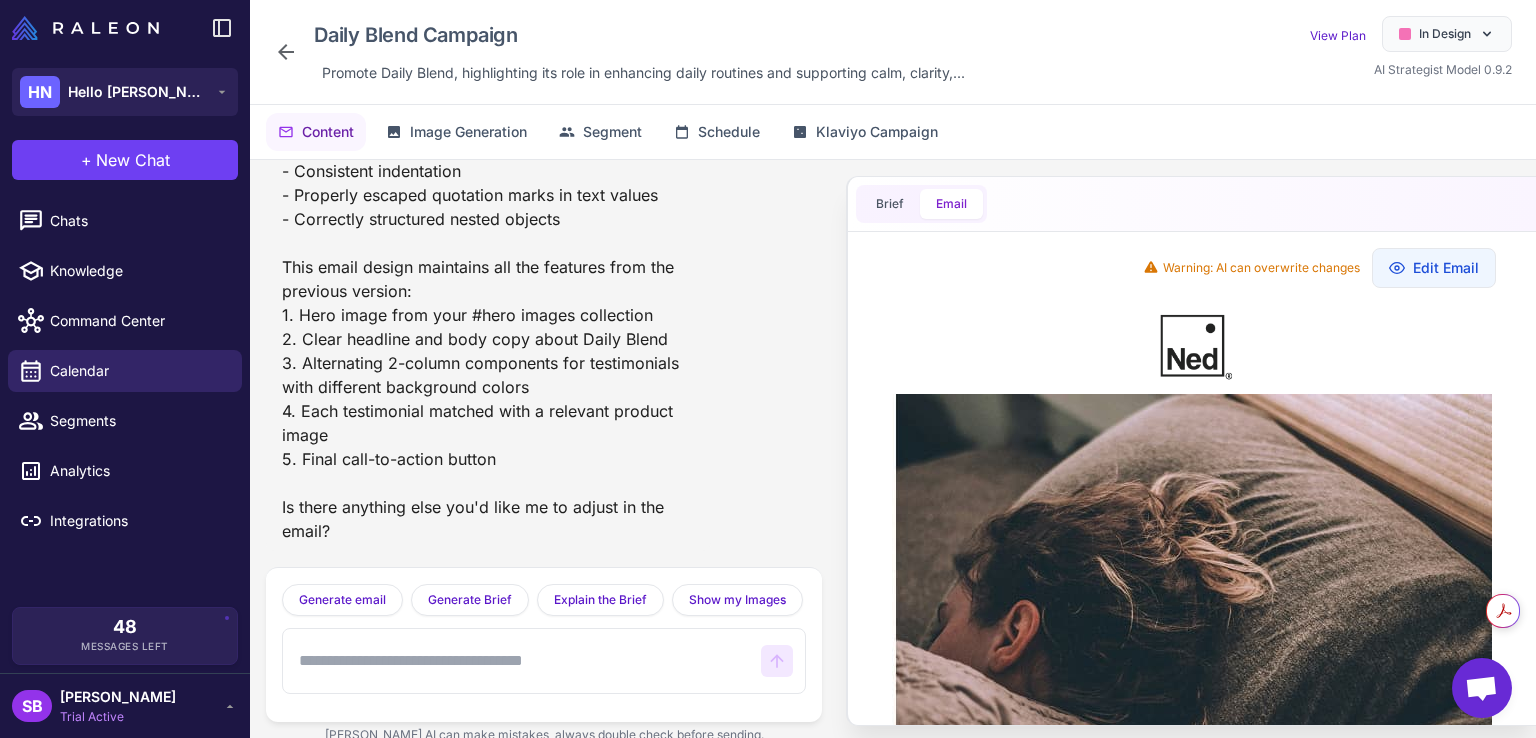 click on "Daily Blend Campaign Promote Daily Blend, highlighting its role in enhancing daily routines and supporting calm, clarity,..." at bounding box center [623, 52] 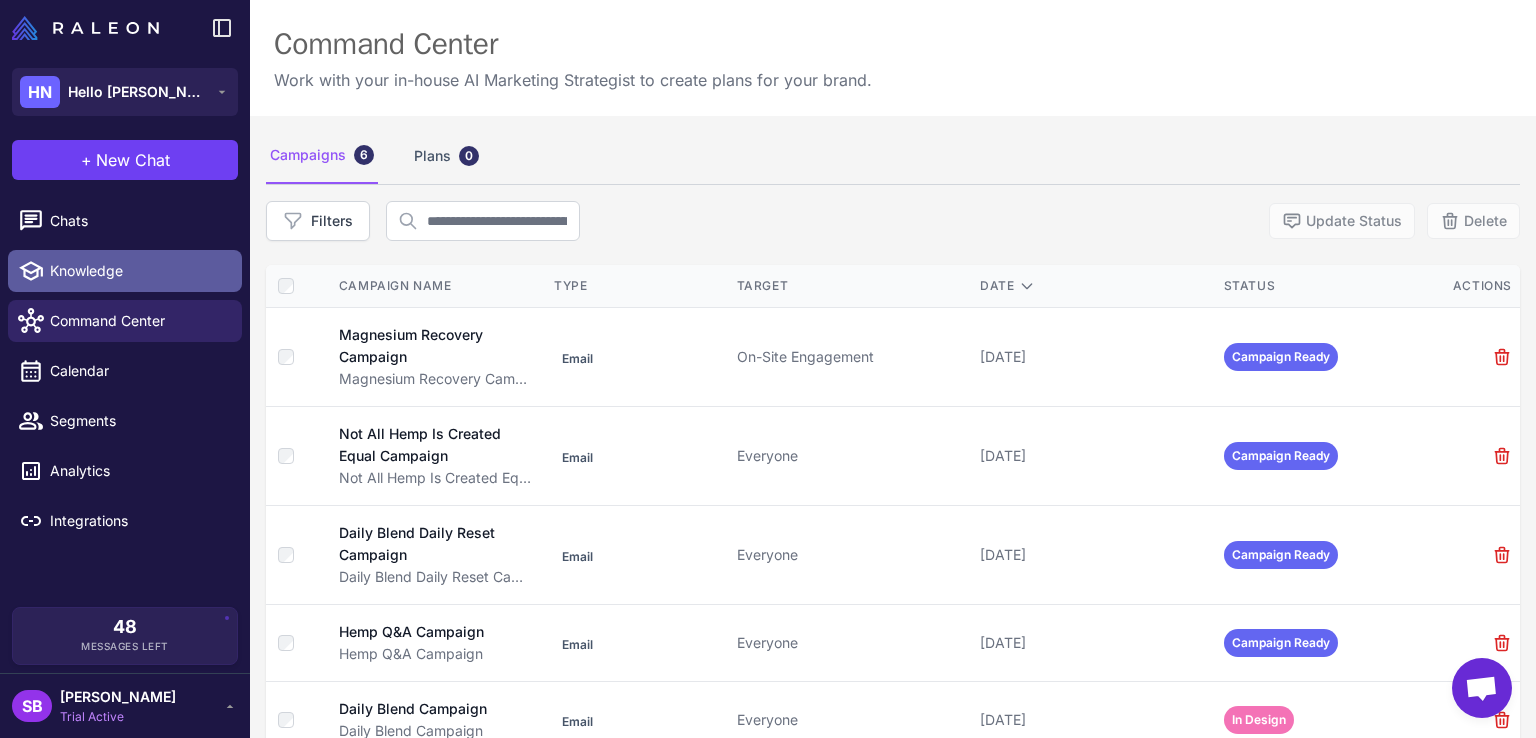 click on "Knowledge" at bounding box center (125, 271) 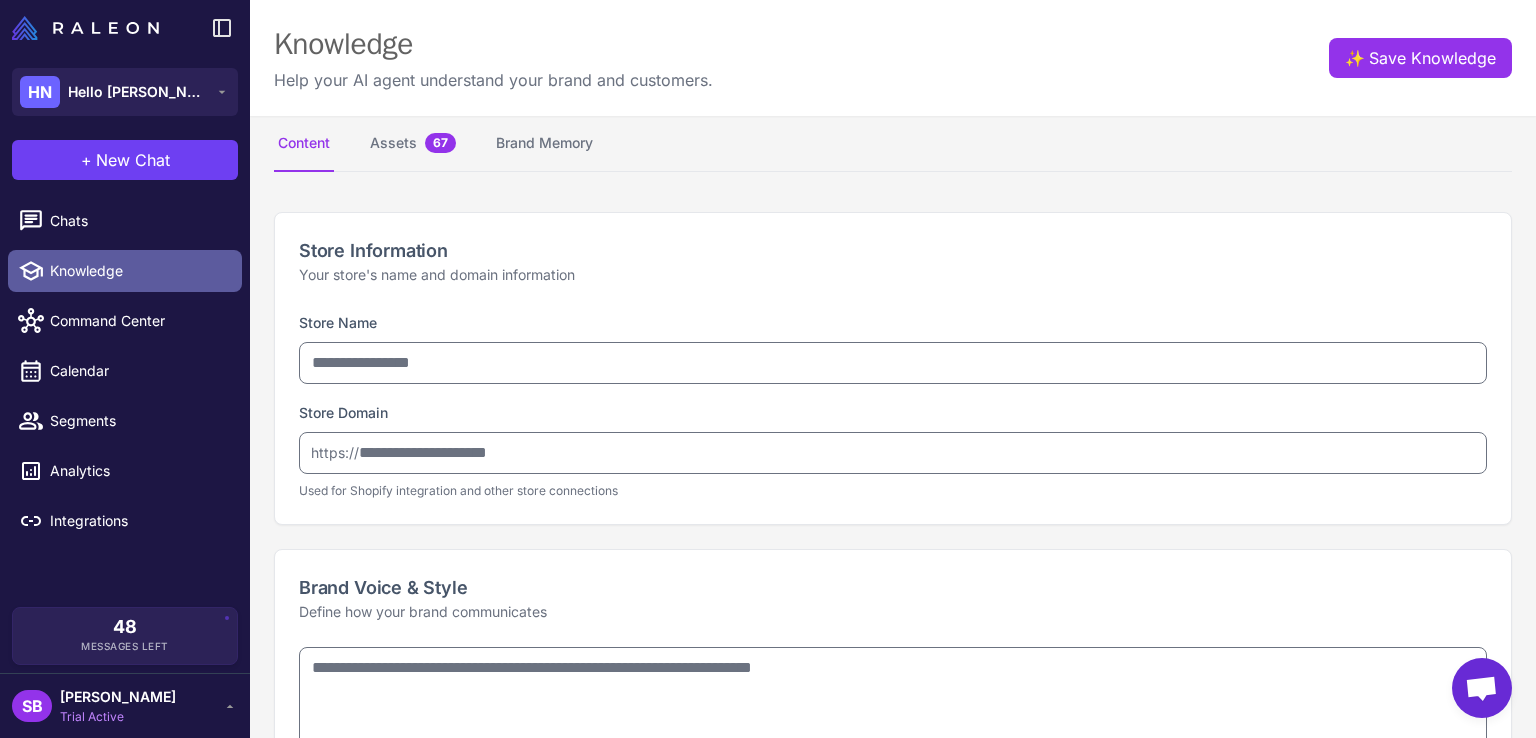 type on "*********" 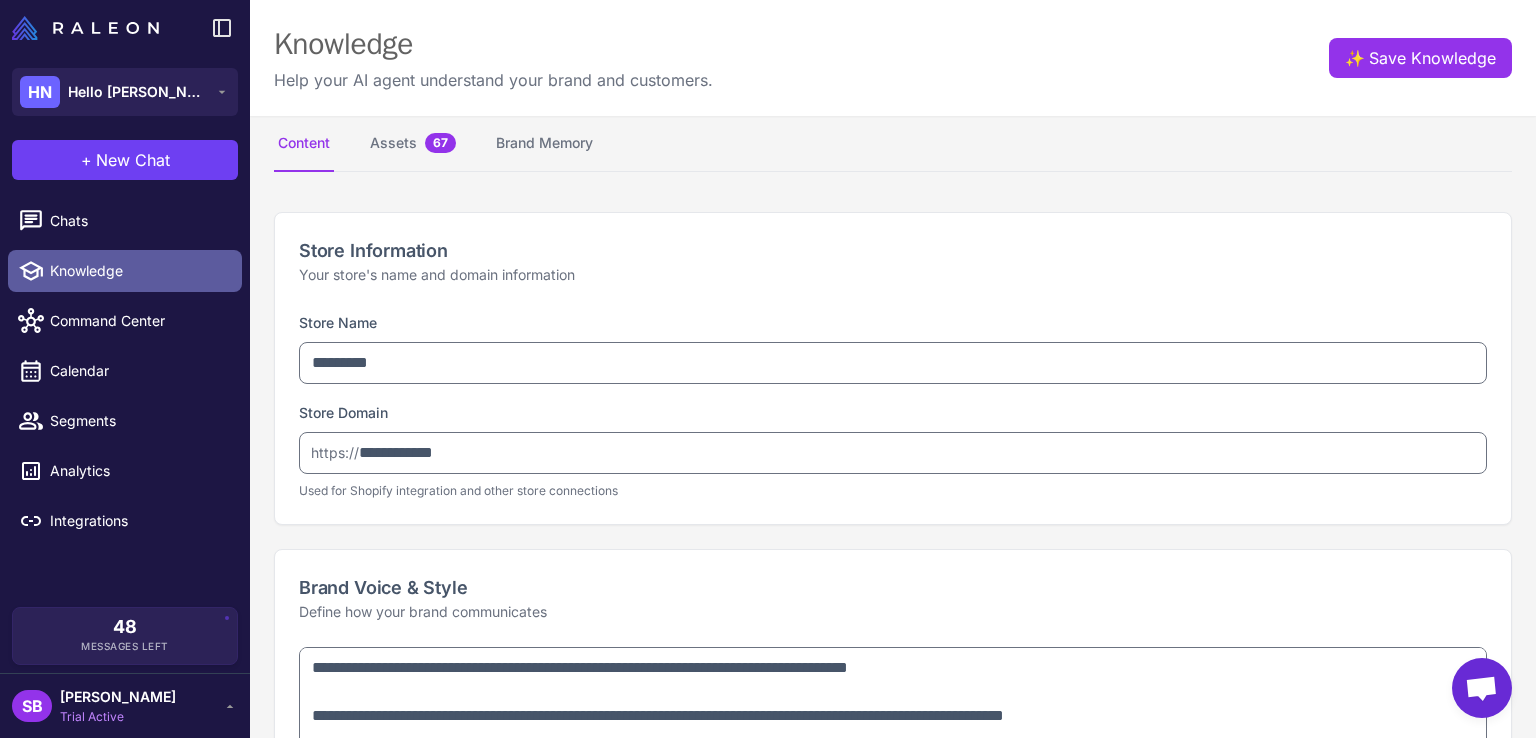 type on "**********" 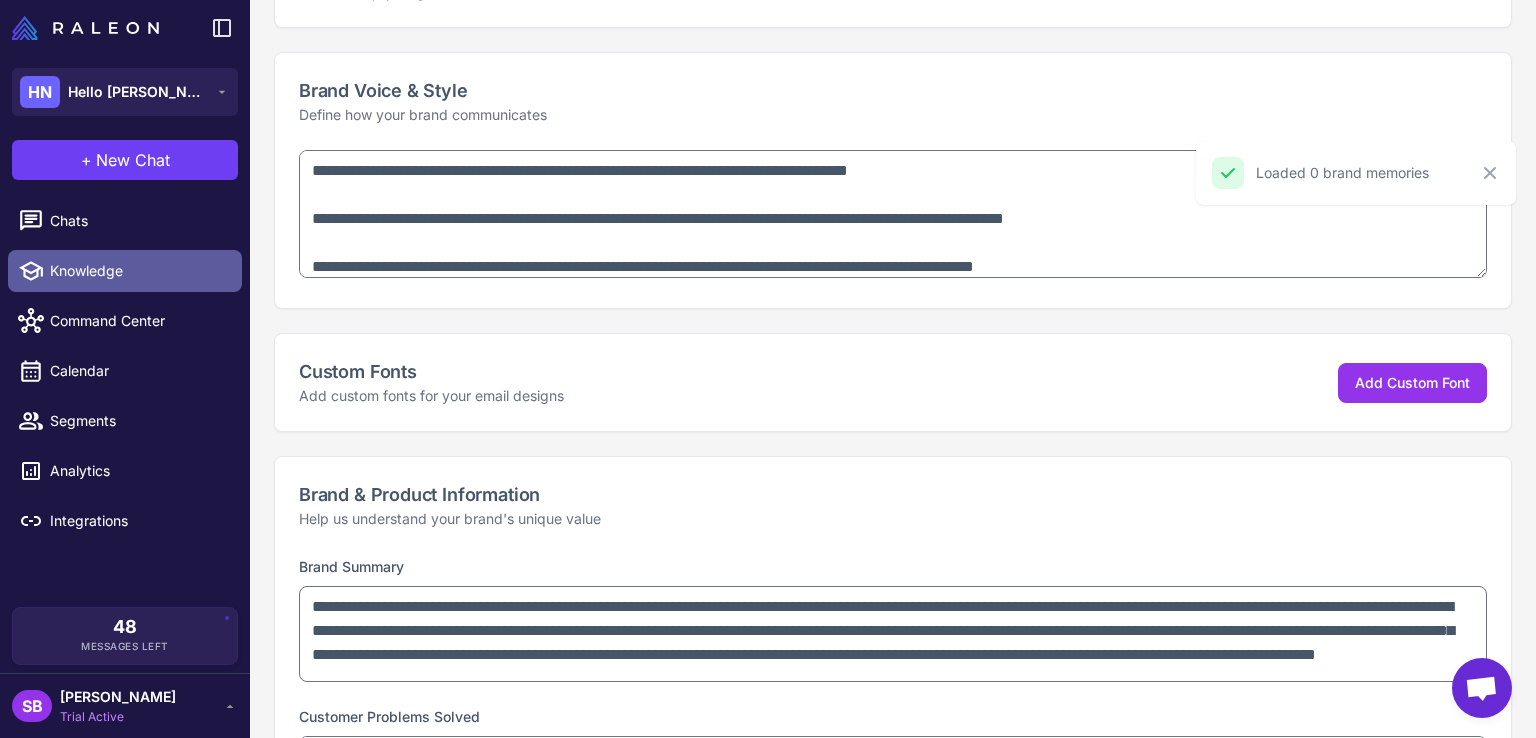 scroll, scrollTop: 0, scrollLeft: 0, axis: both 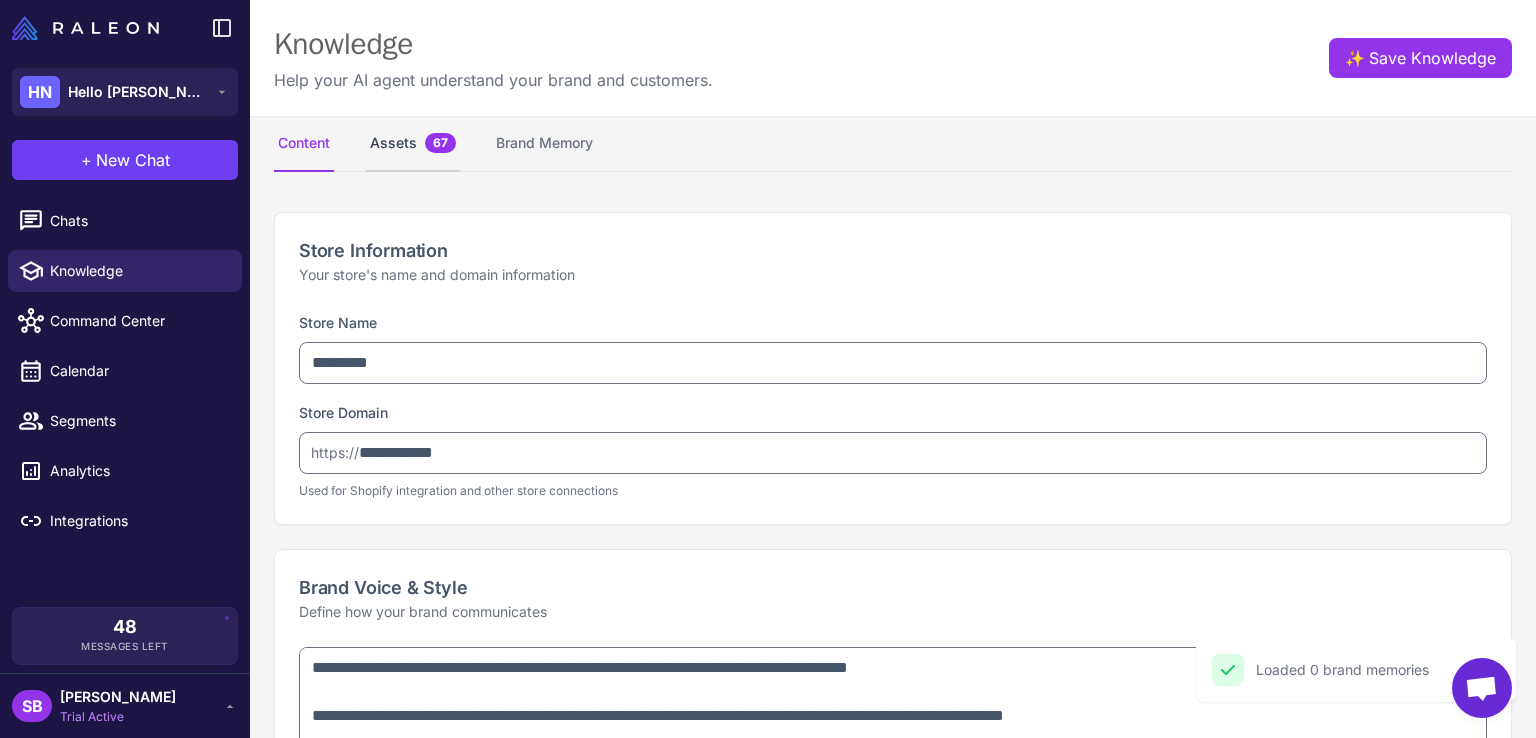 click on "Assets  67" at bounding box center [413, 144] 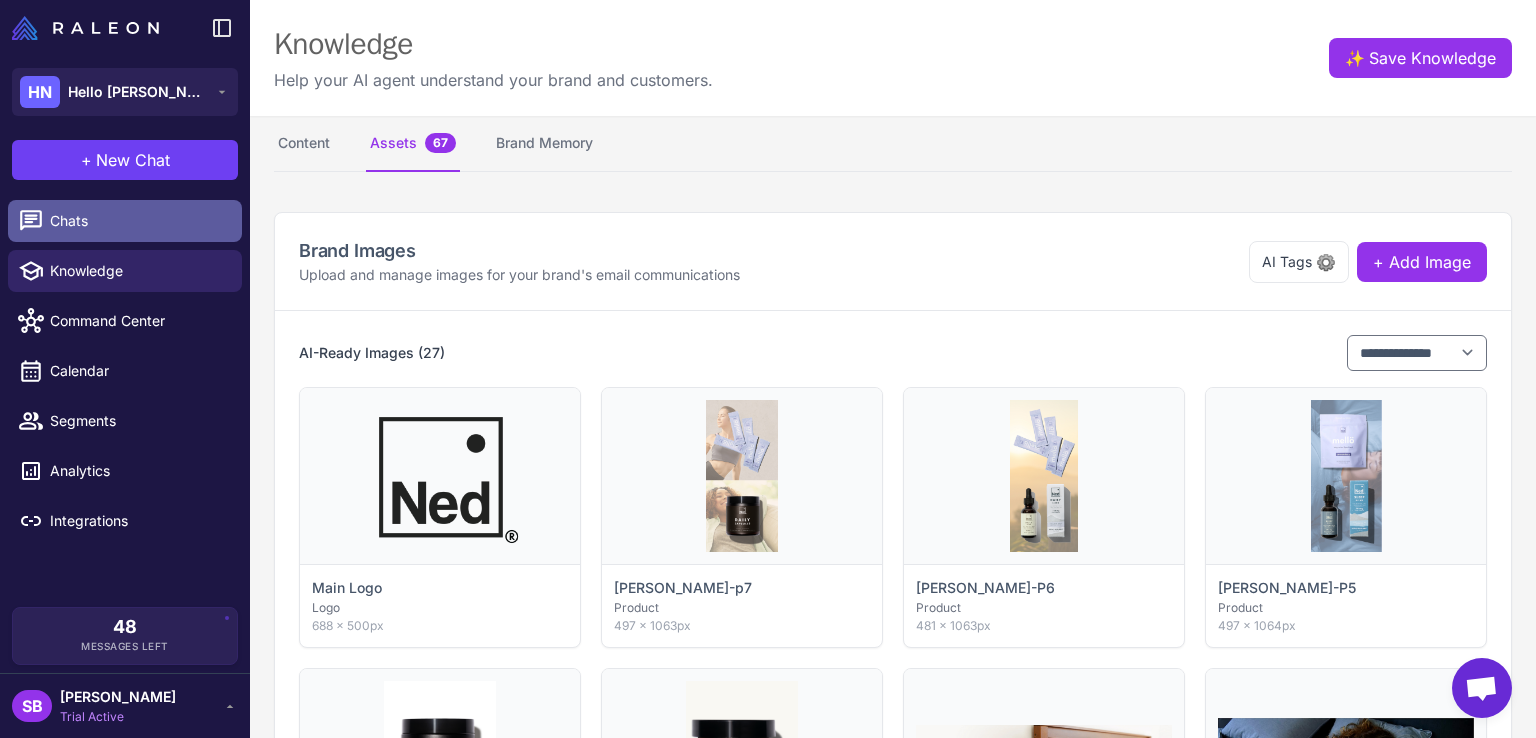 click on "Chats" at bounding box center (138, 221) 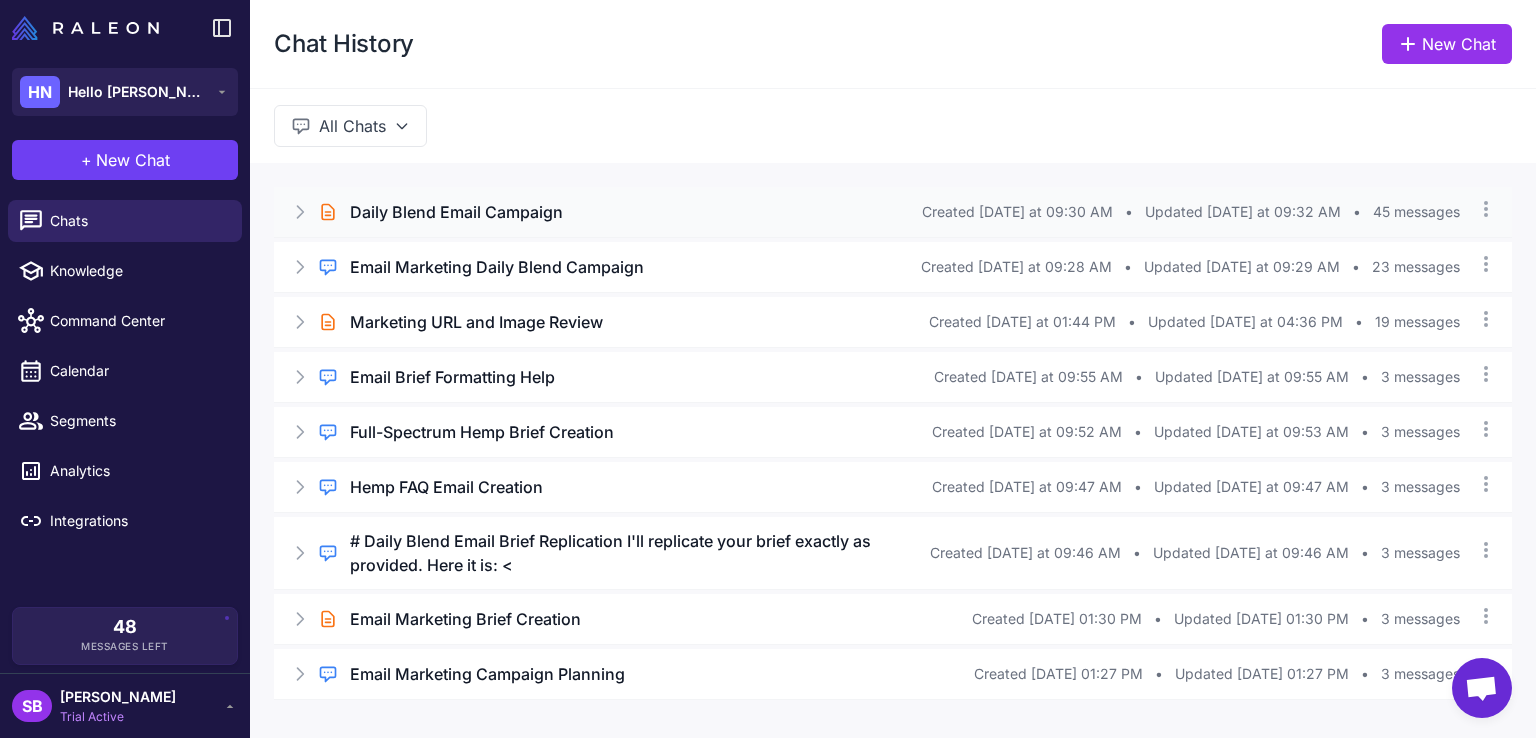 click on "Daily Blend Email Campaign" at bounding box center [456, 212] 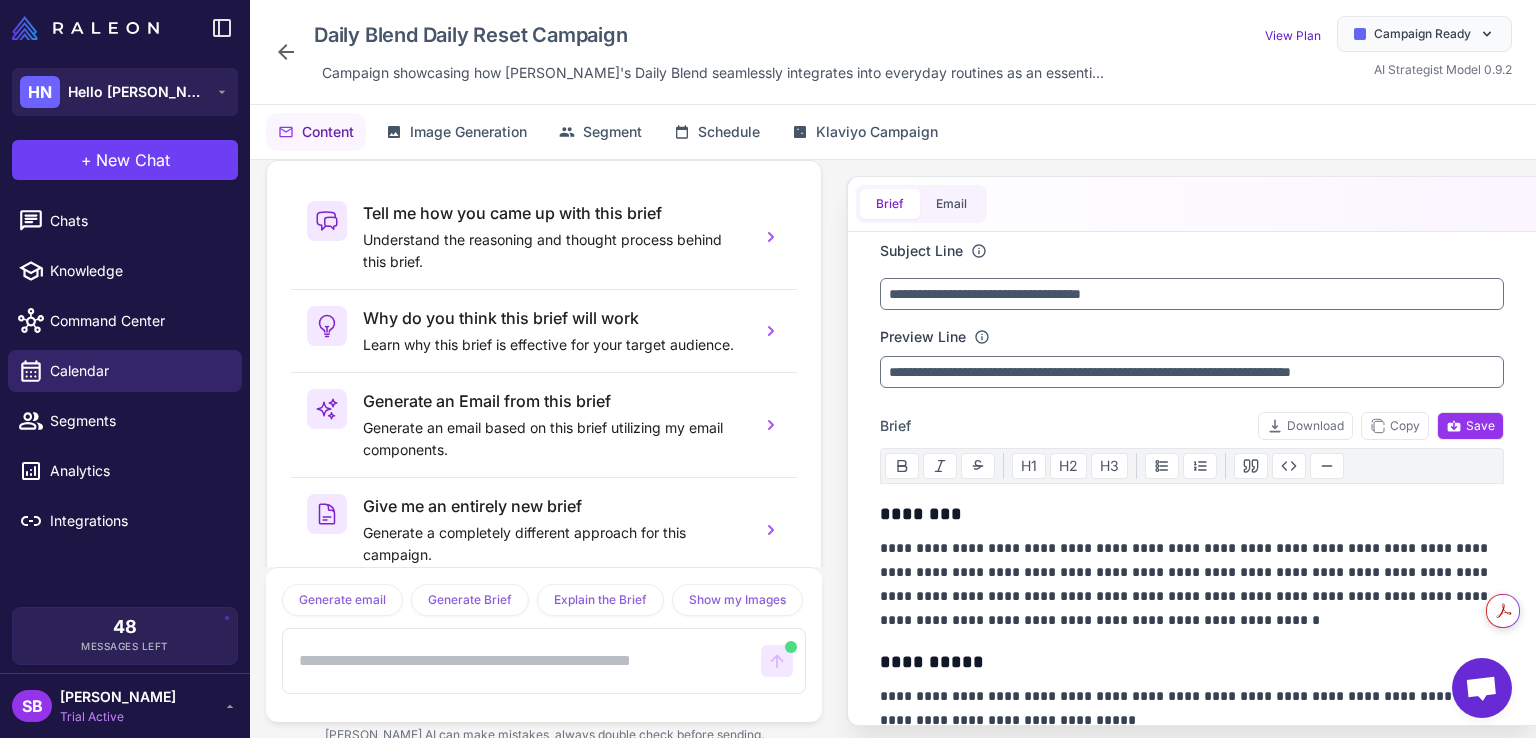 scroll, scrollTop: 4215, scrollLeft: 0, axis: vertical 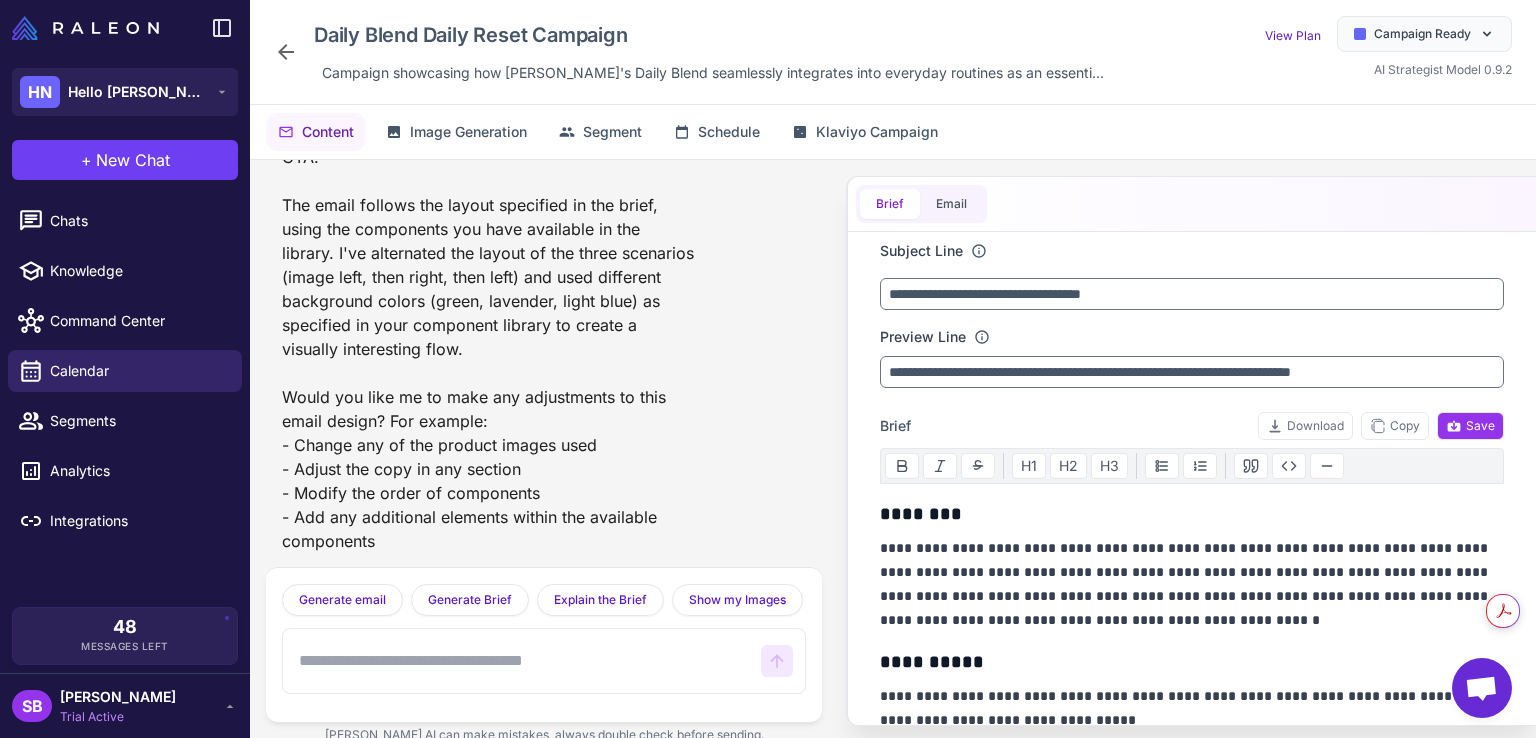 click on "Email" at bounding box center (951, 204) 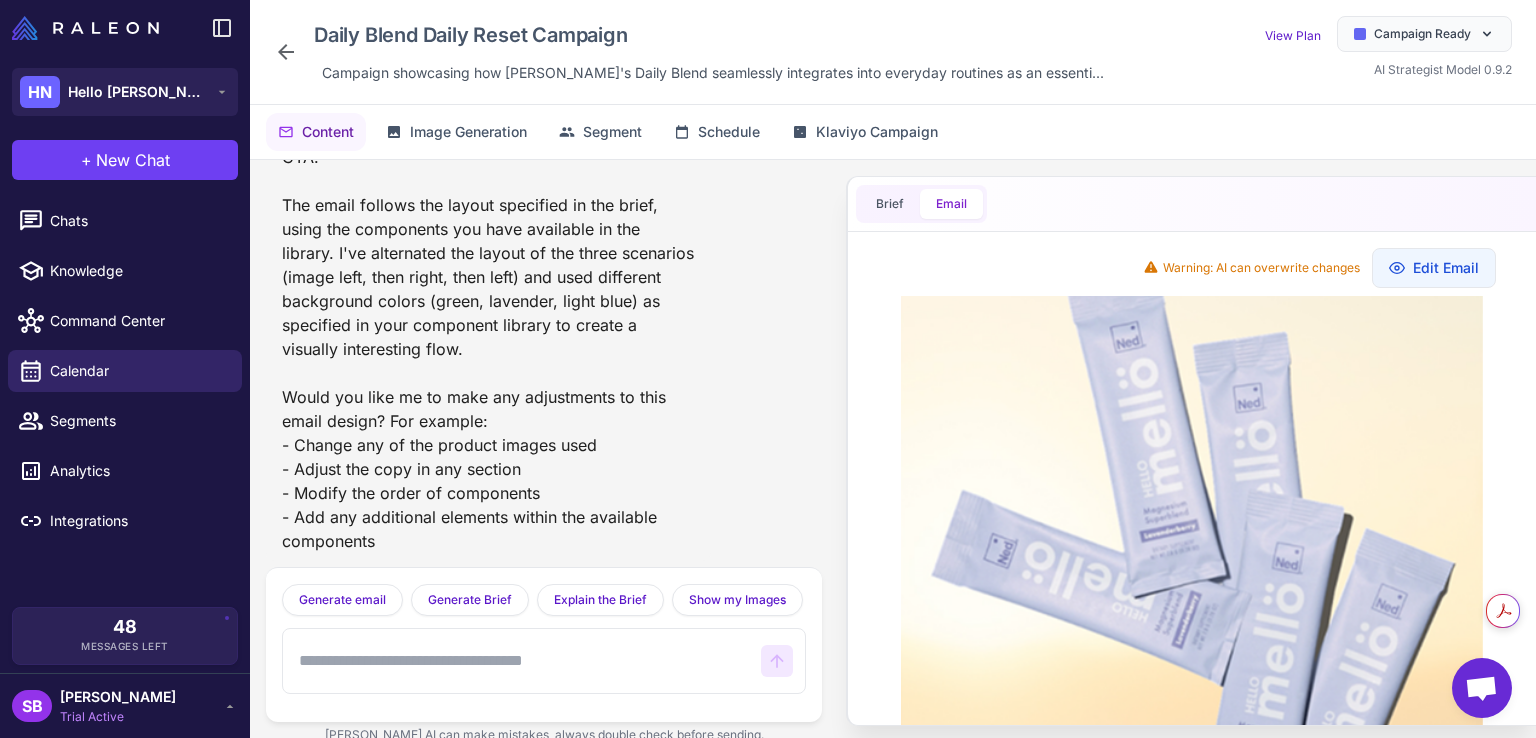 scroll, scrollTop: 0, scrollLeft: 0, axis: both 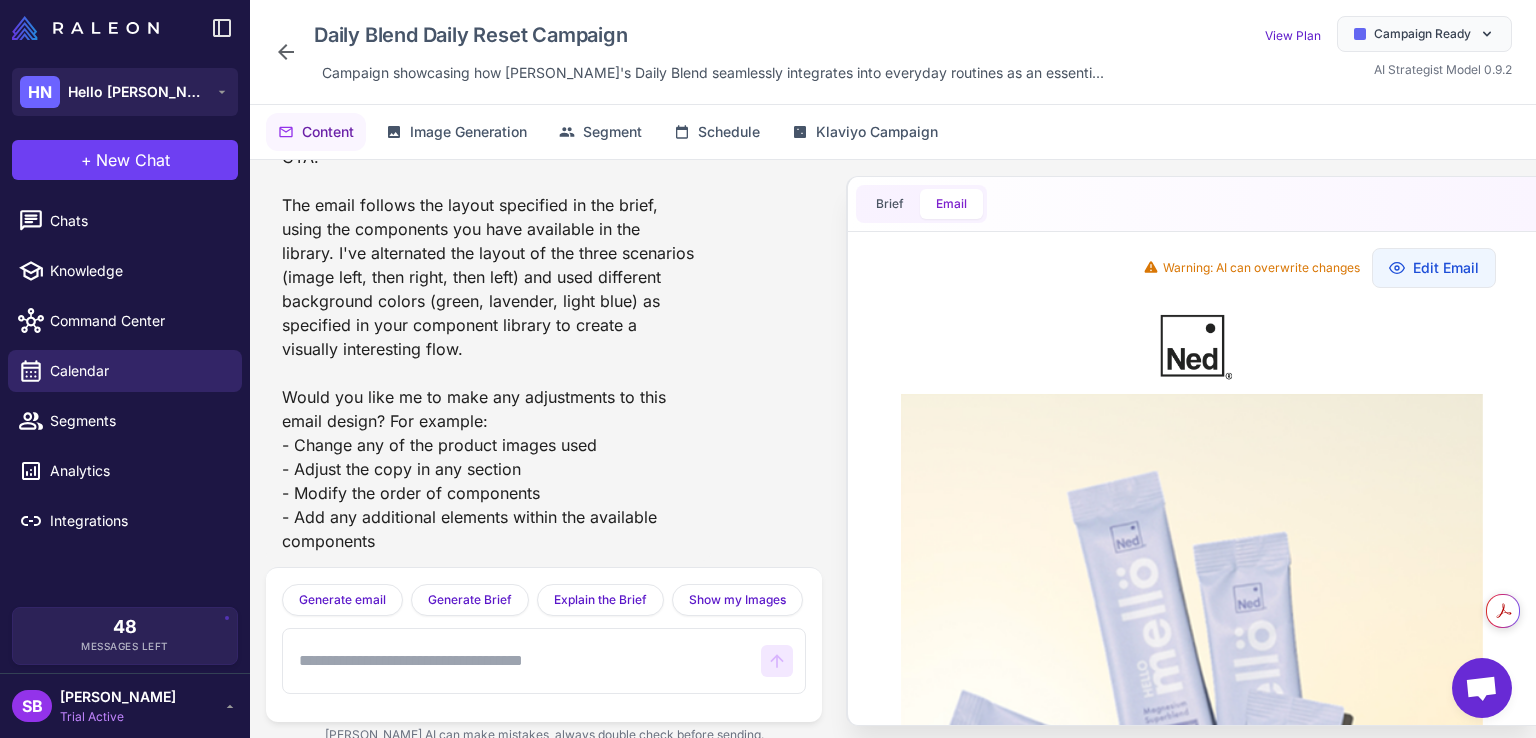 click 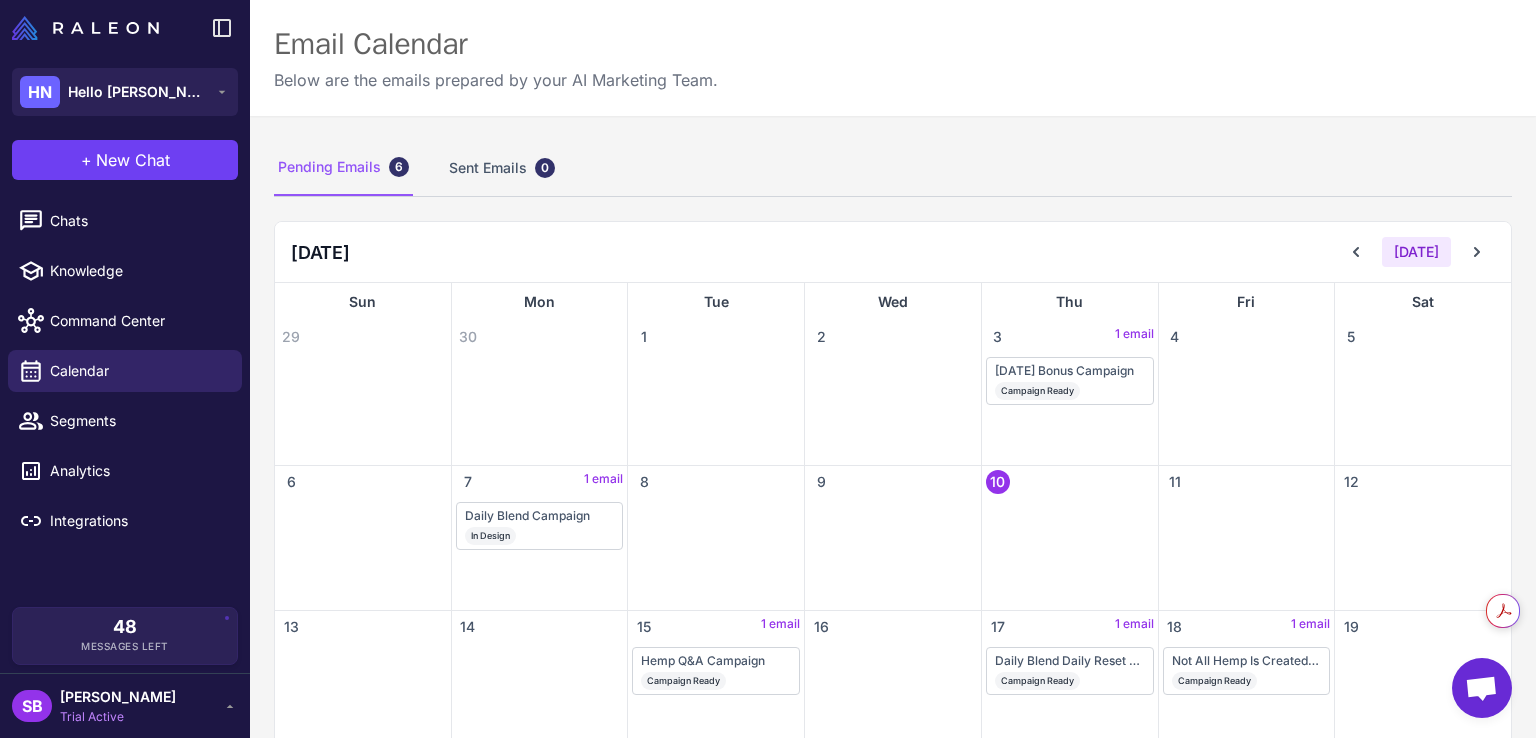 click on "Chats" at bounding box center [138, 221] 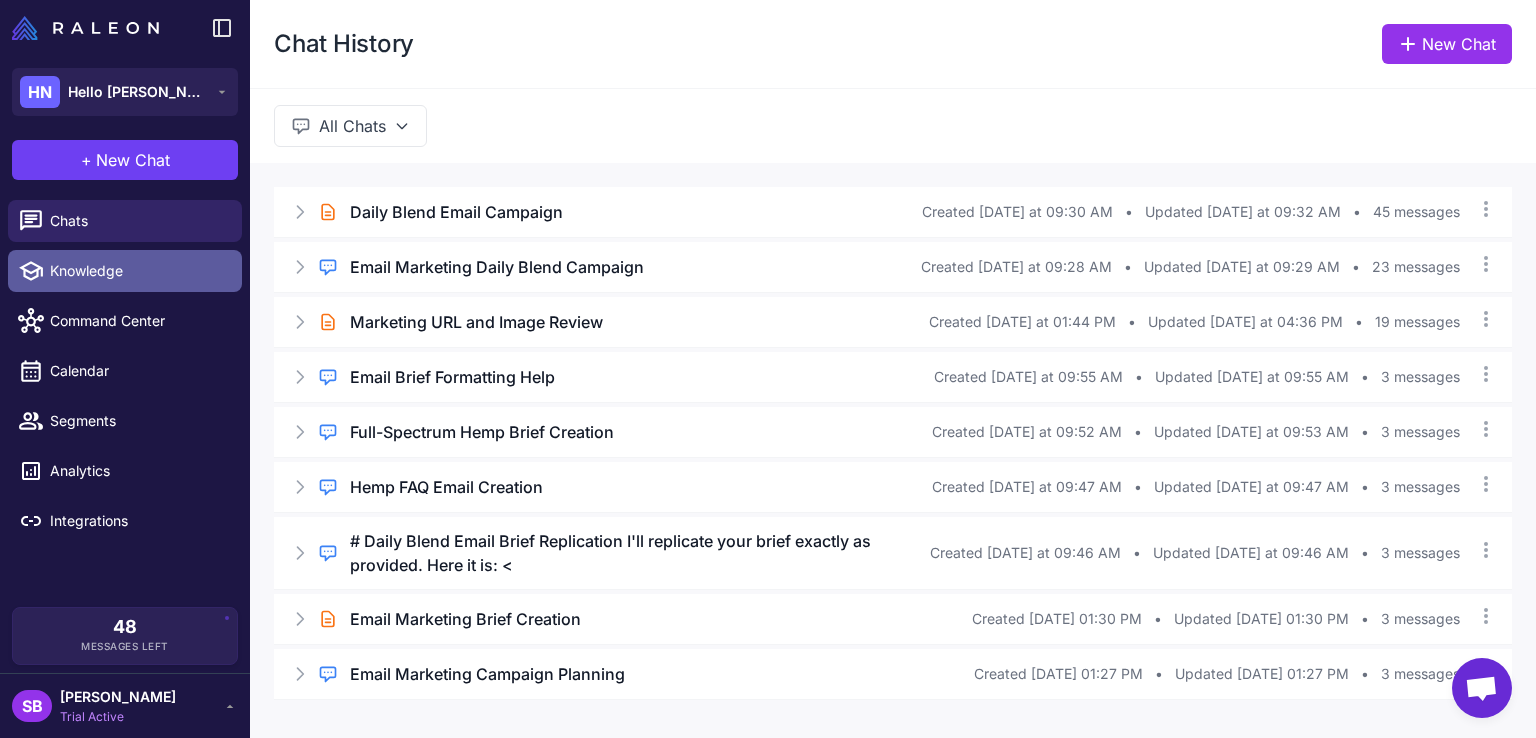 click on "Knowledge" at bounding box center (138, 271) 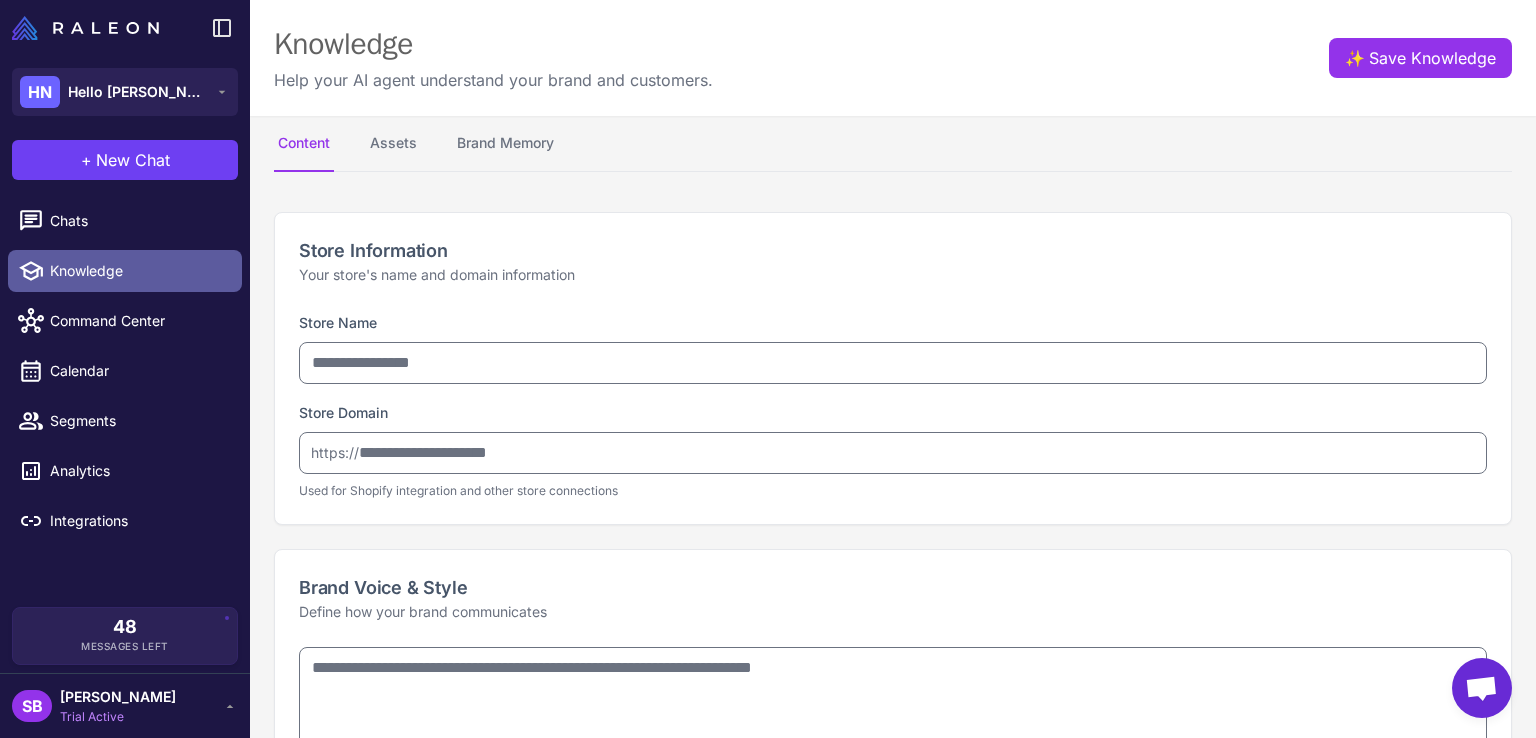 type on "*********" 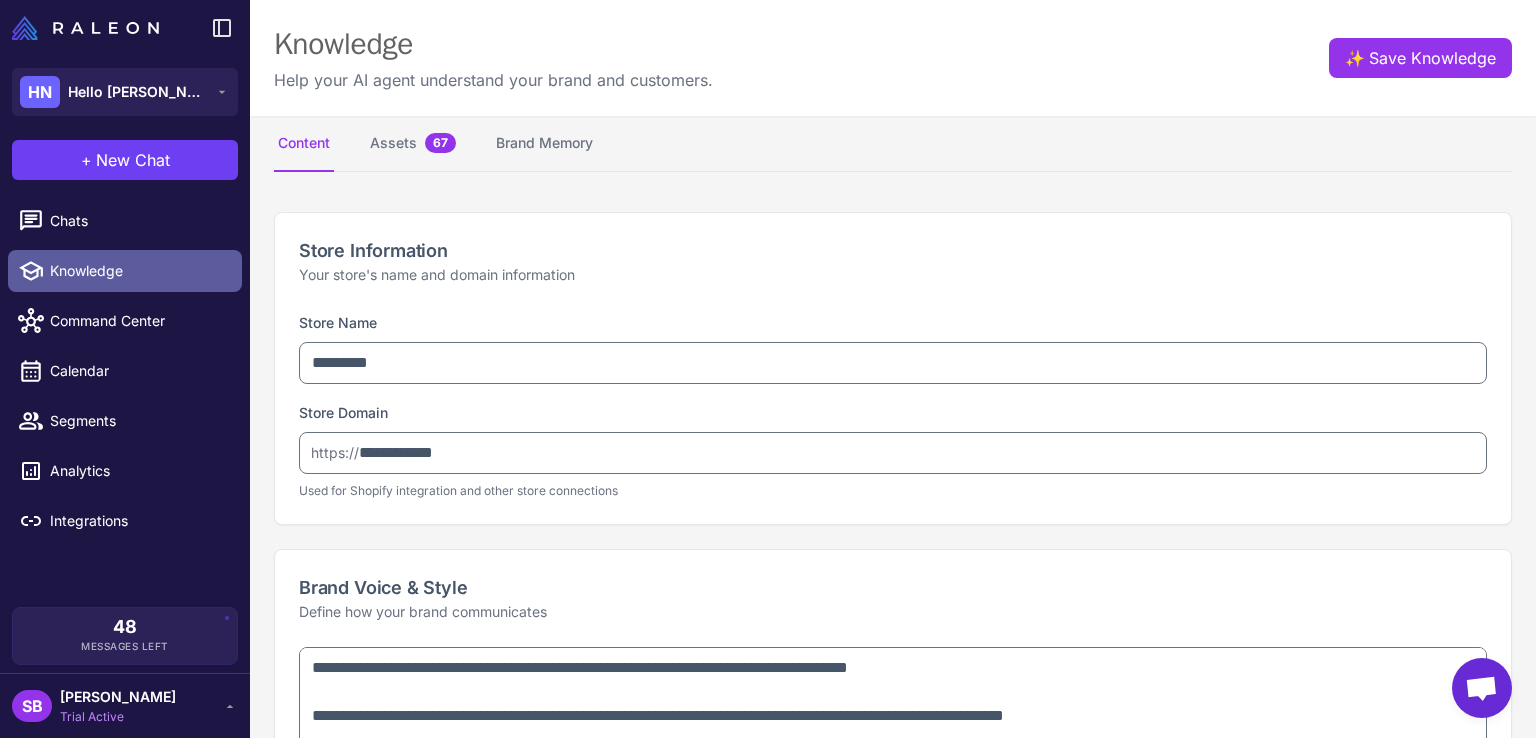type on "**********" 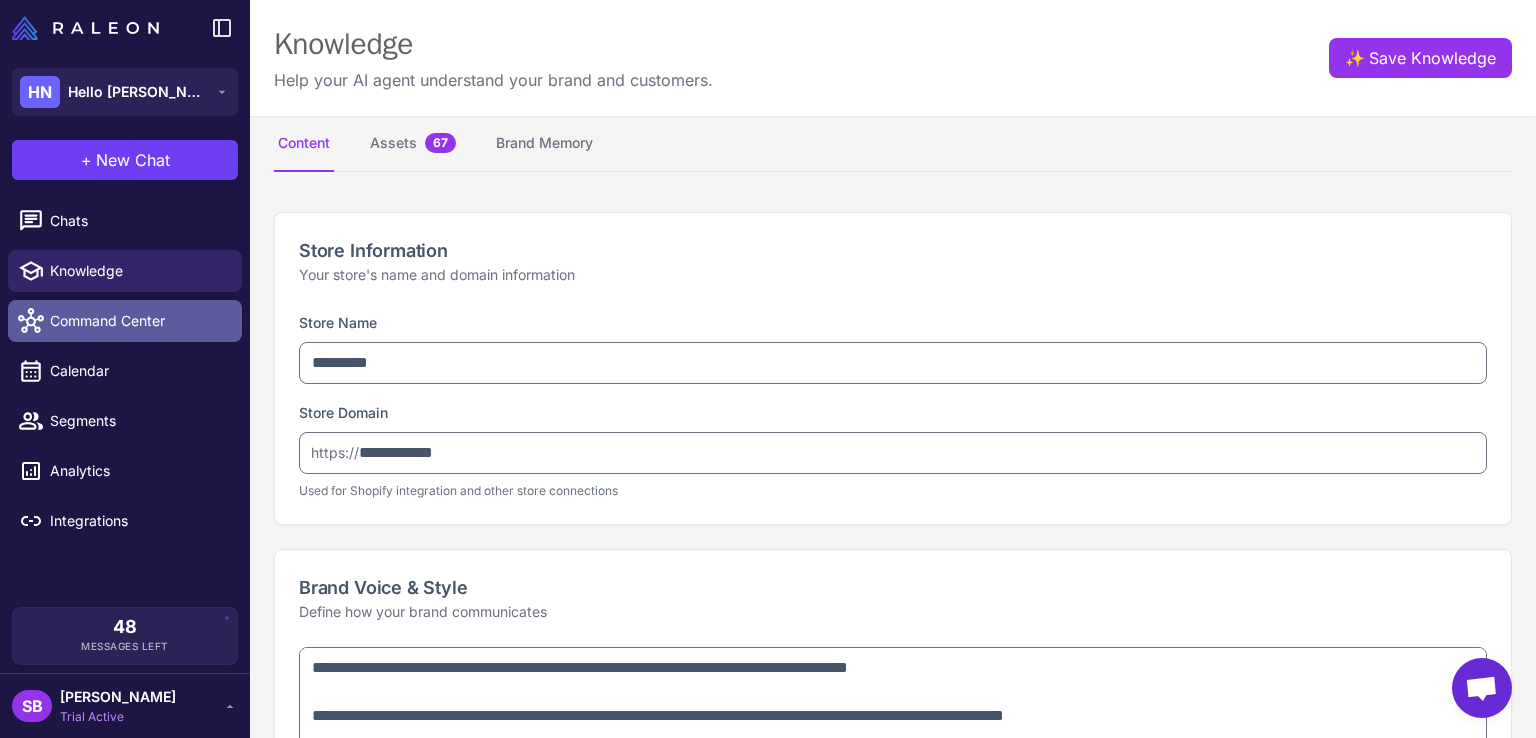 click on "Command Center" at bounding box center [125, 321] 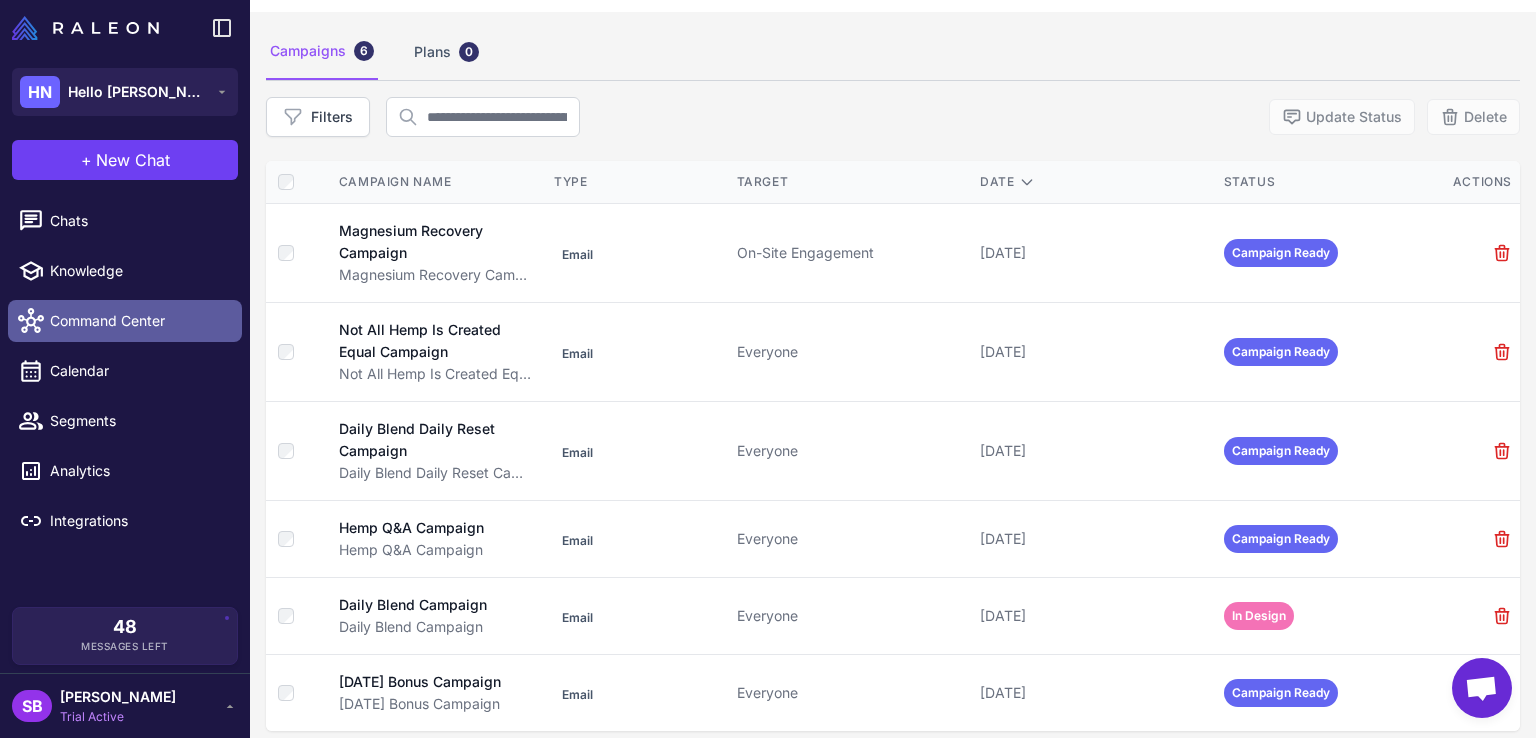 scroll, scrollTop: 132, scrollLeft: 0, axis: vertical 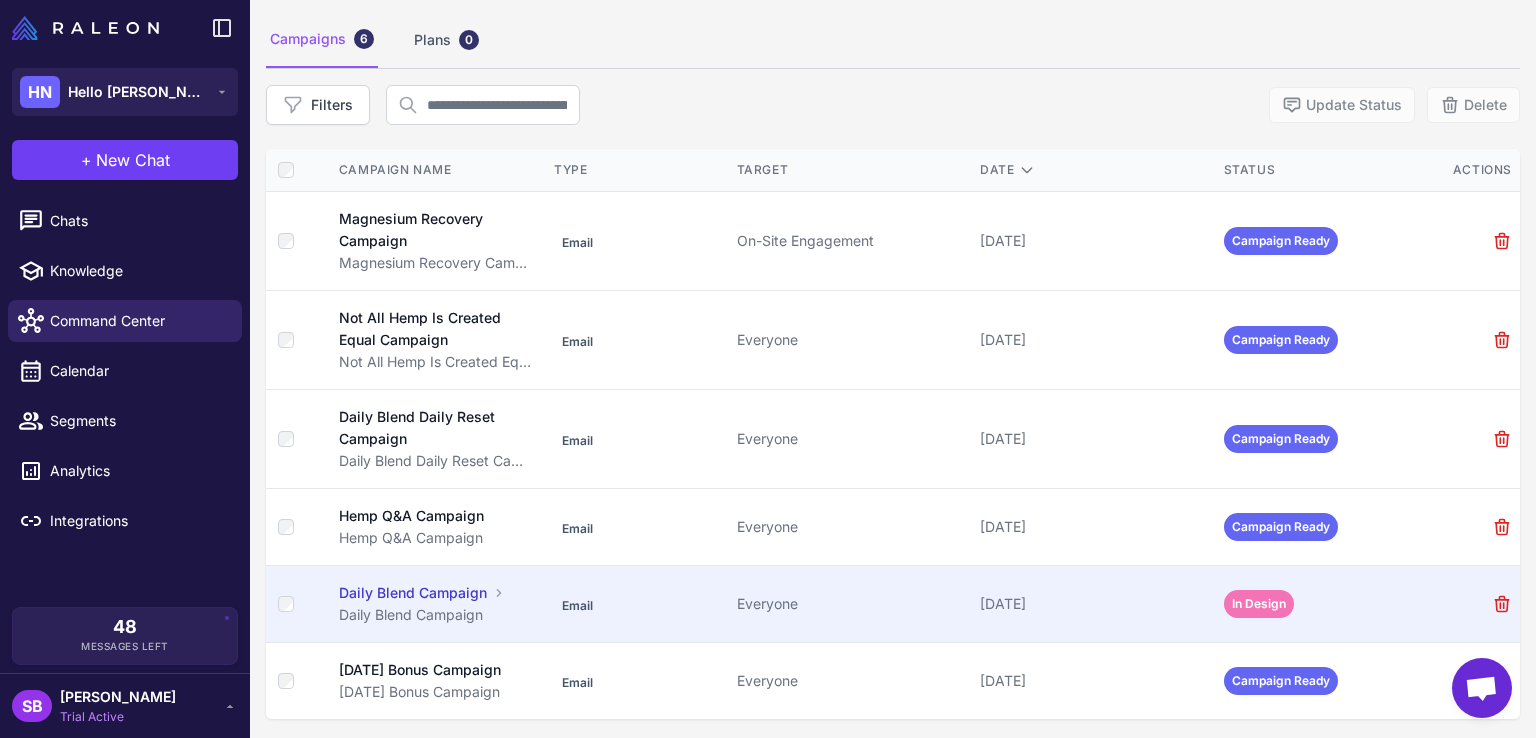 click on "Daily Blend Campaign" at bounding box center (436, 615) 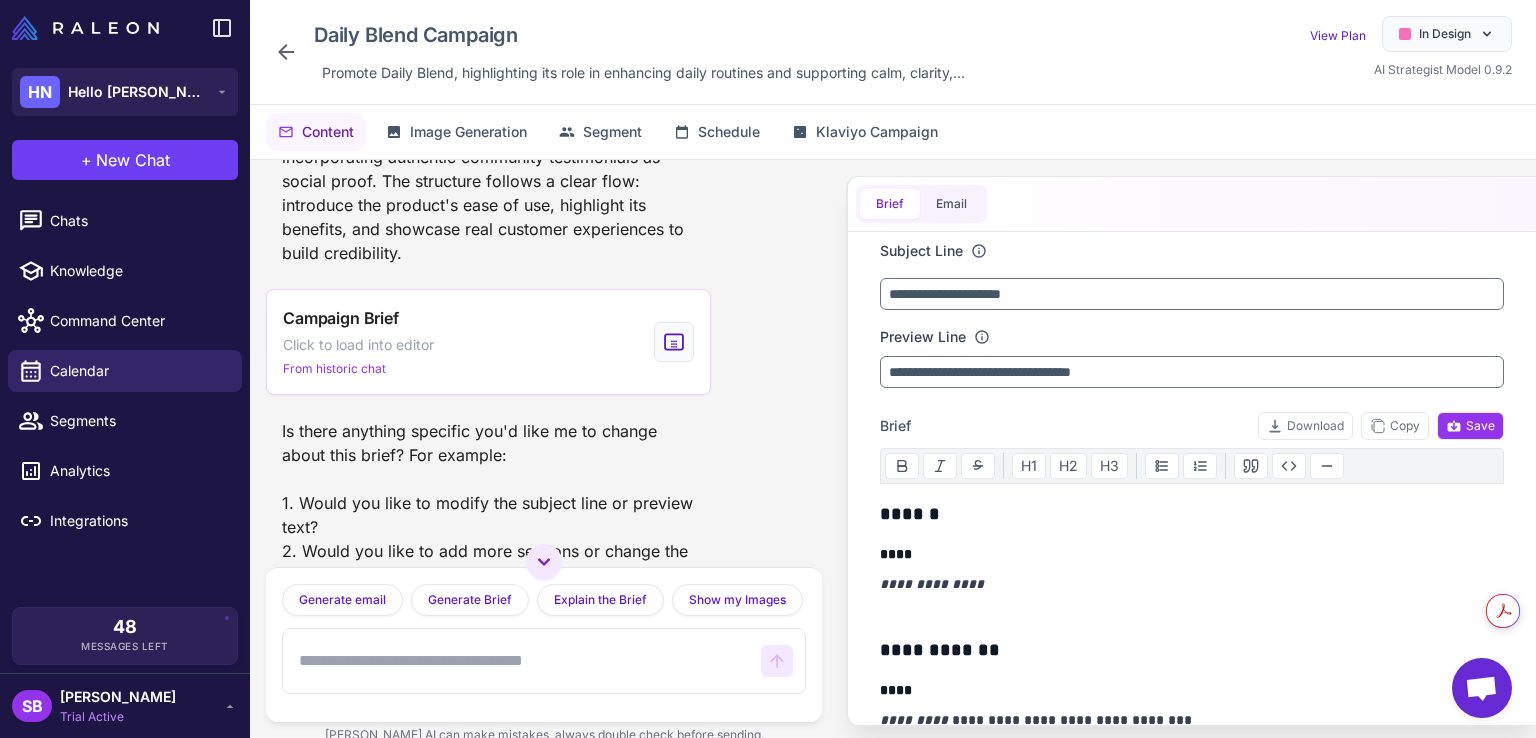 scroll, scrollTop: 1335, scrollLeft: 0, axis: vertical 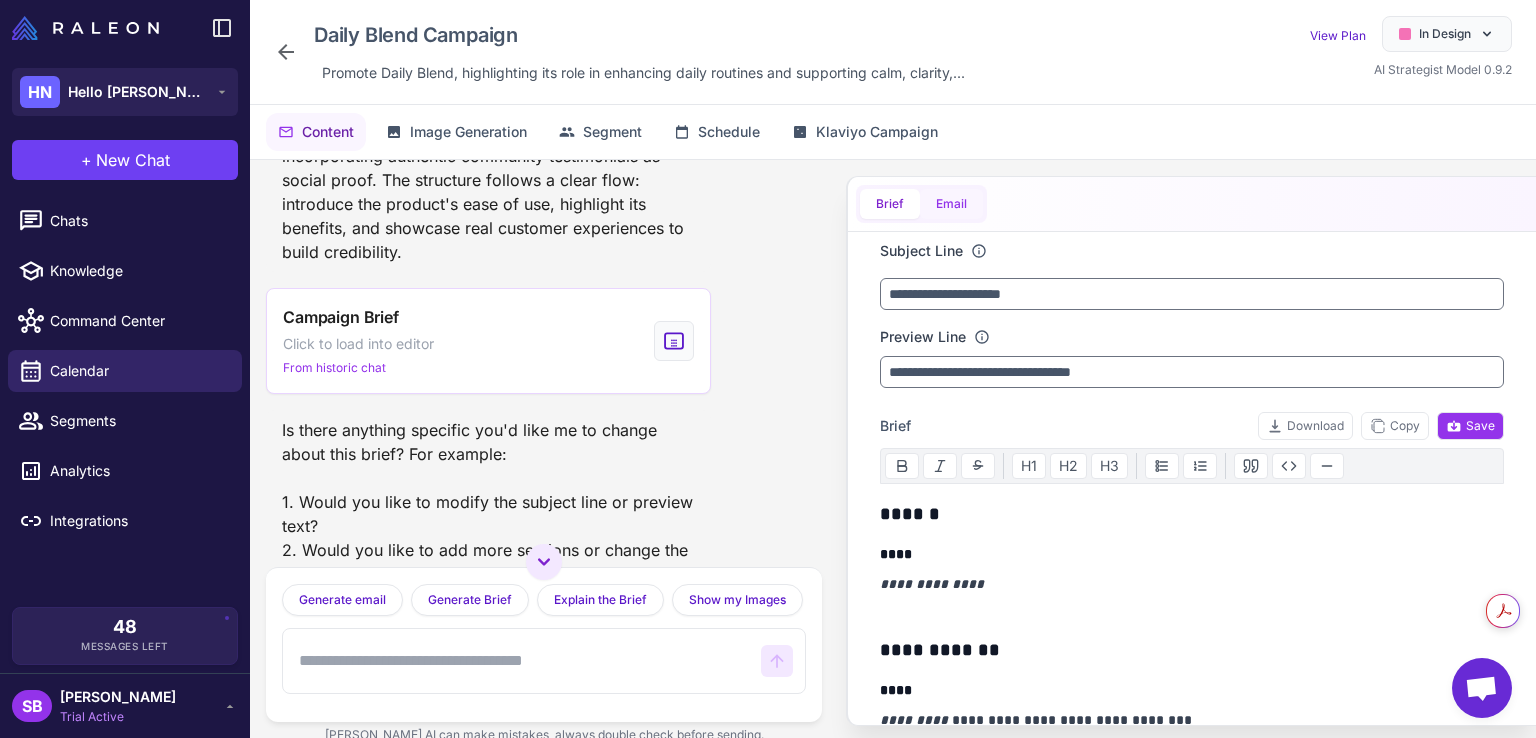 click on "Email" at bounding box center [951, 204] 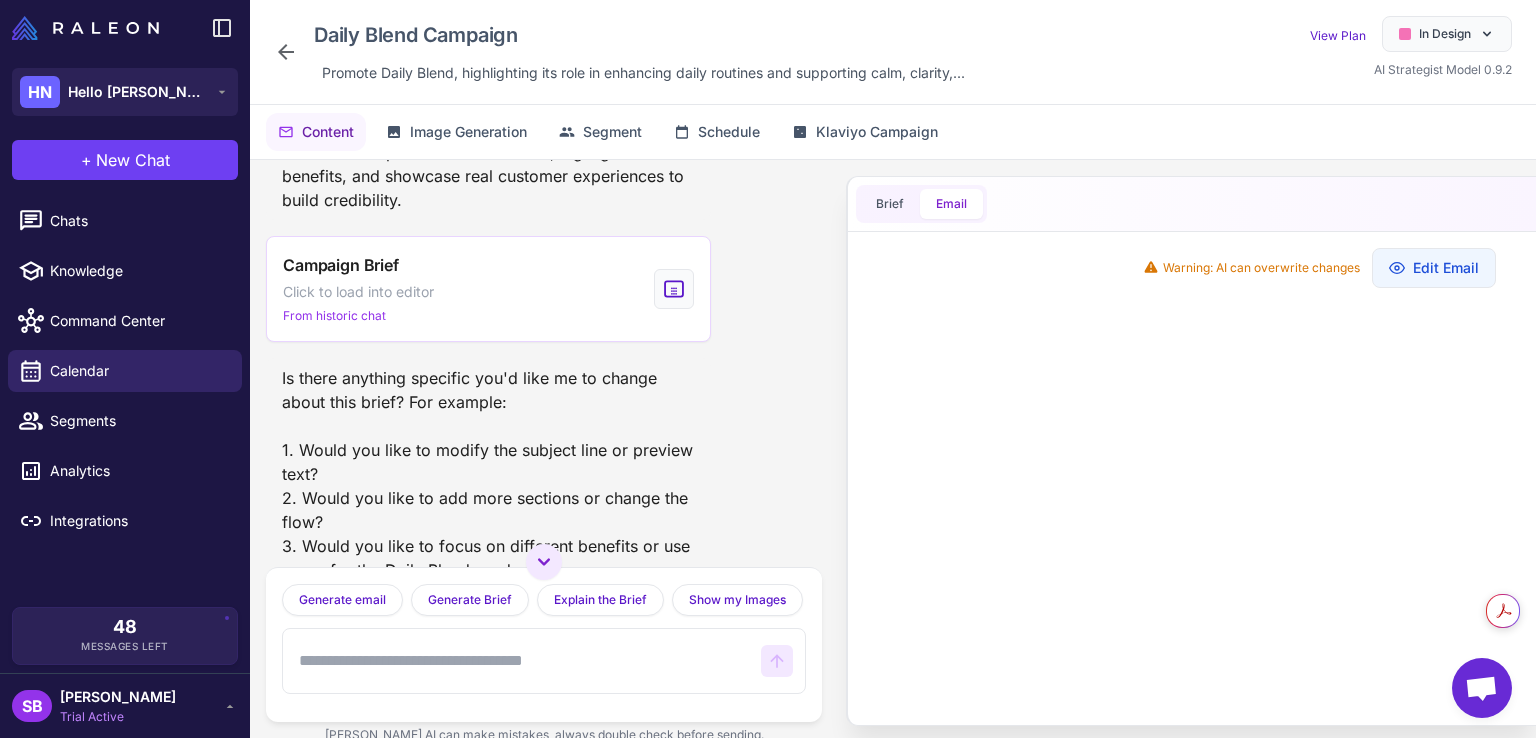 scroll, scrollTop: 1372, scrollLeft: 0, axis: vertical 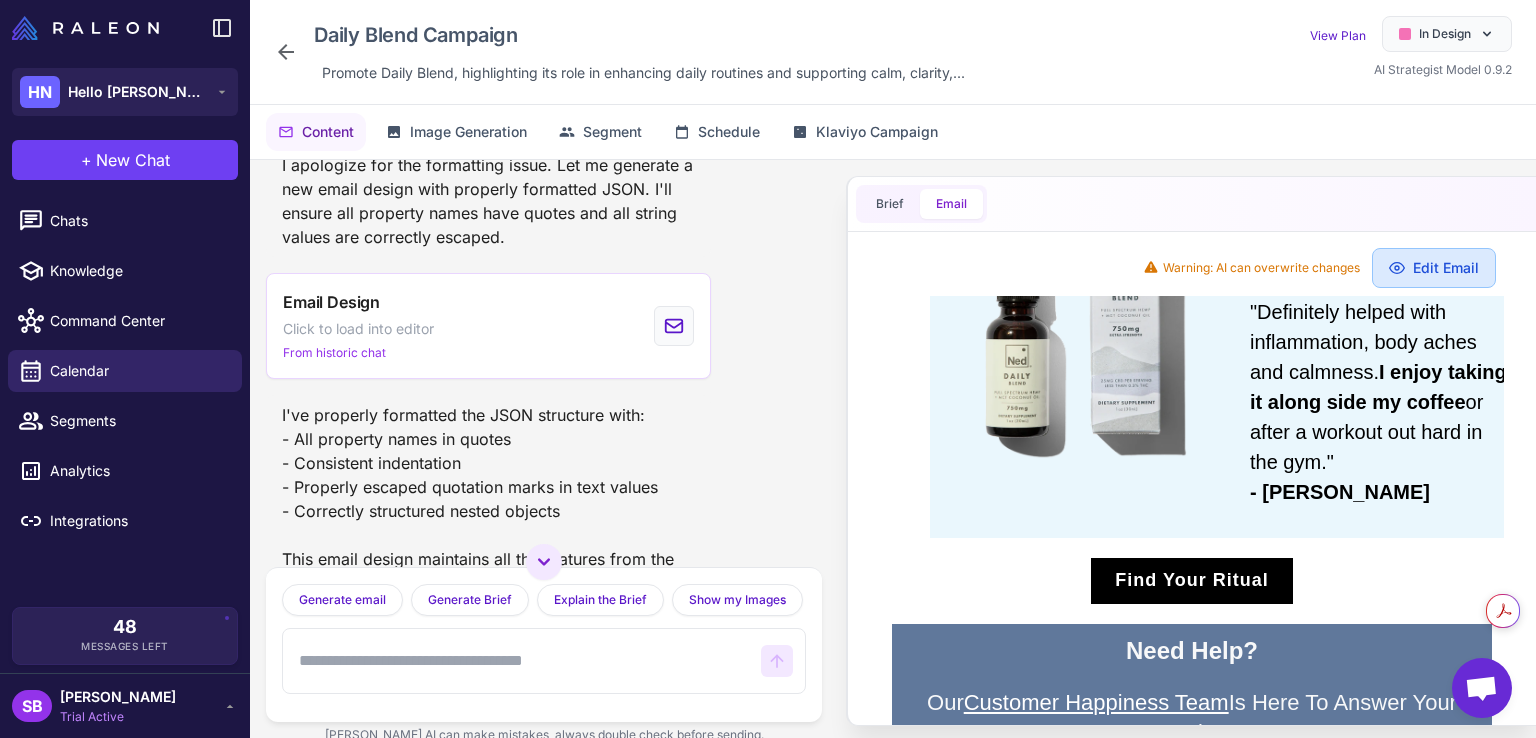 click on "Edit Email" at bounding box center [1434, 268] 